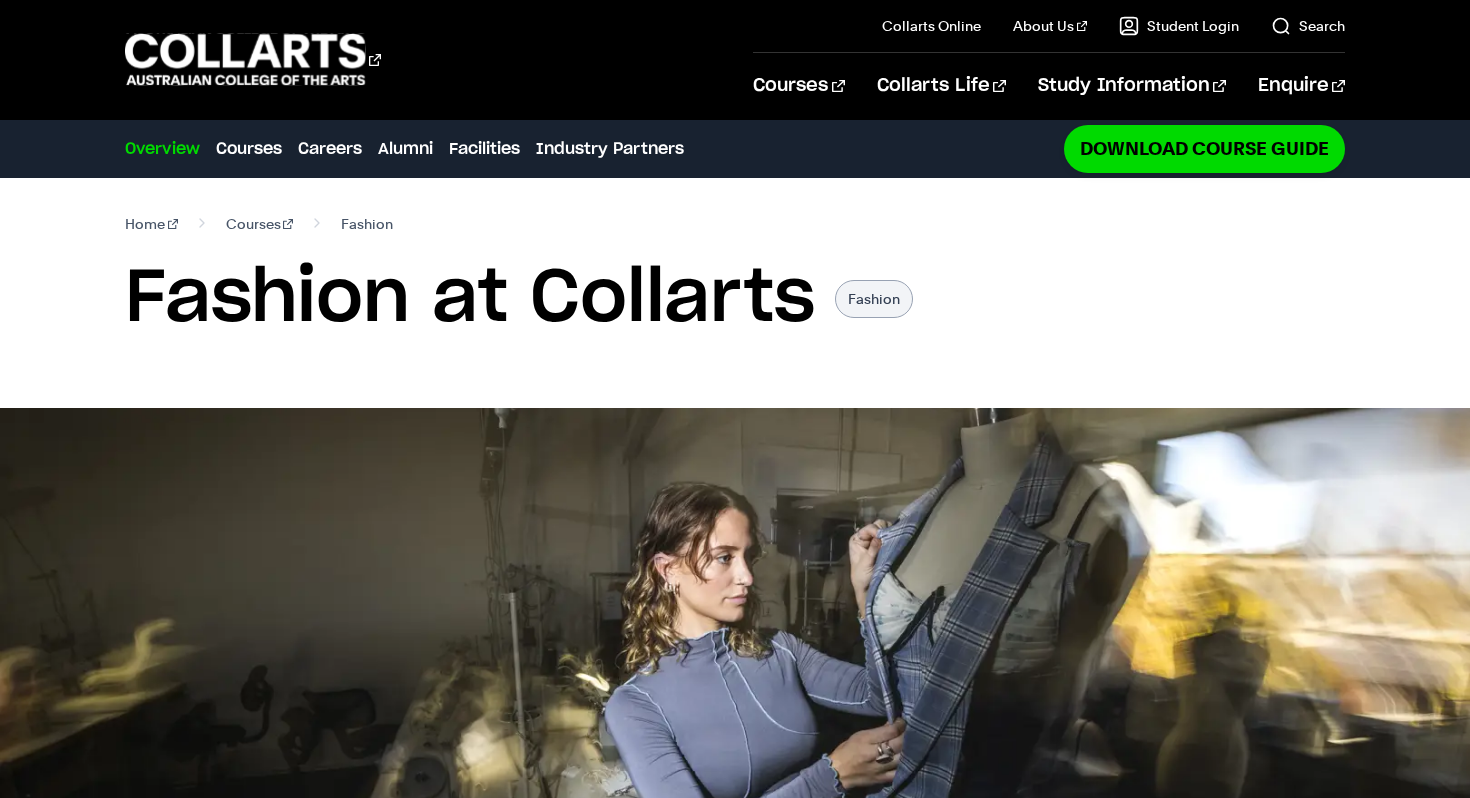 scroll, scrollTop: 0, scrollLeft: 0, axis: both 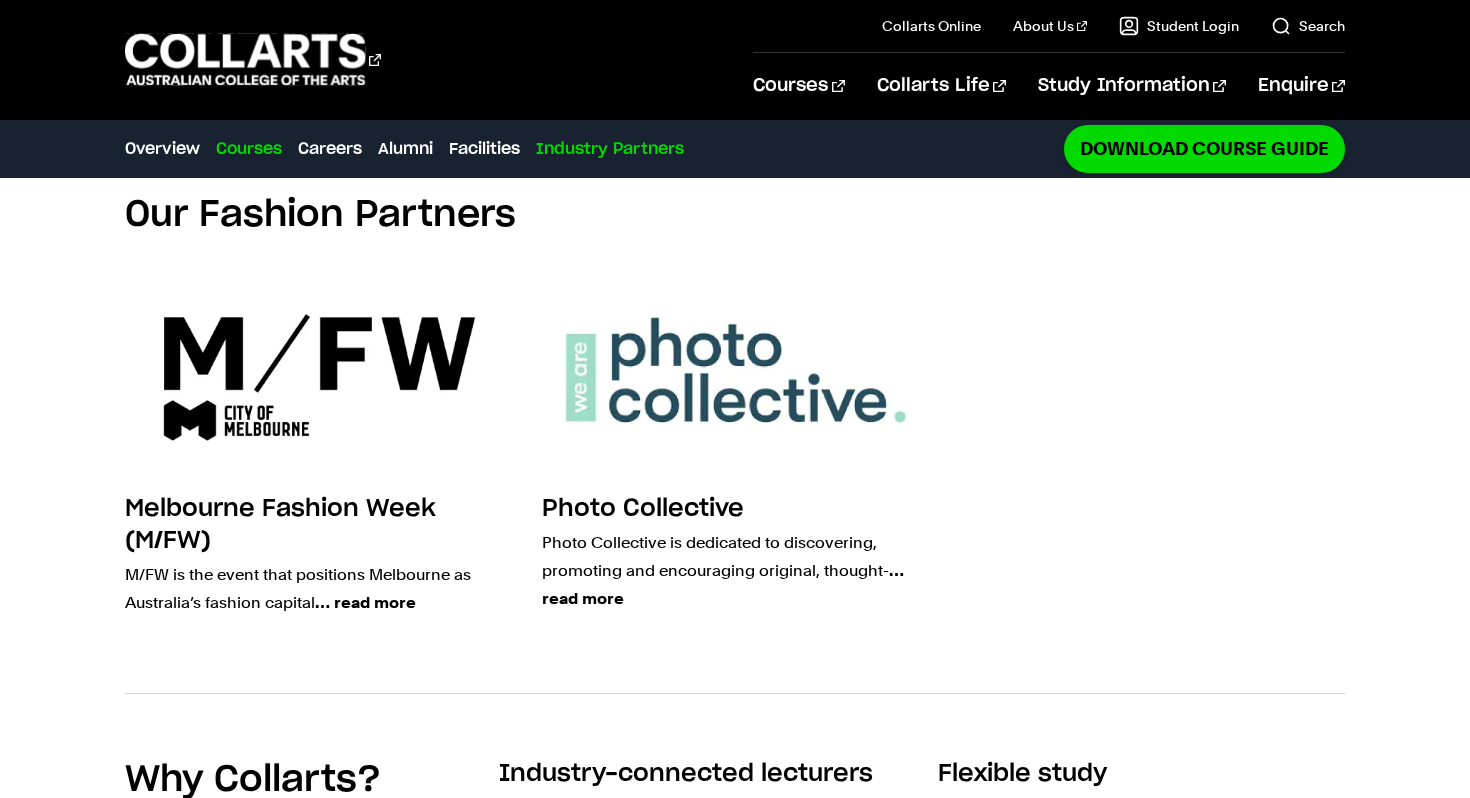 click on "Courses" at bounding box center (249, 149) 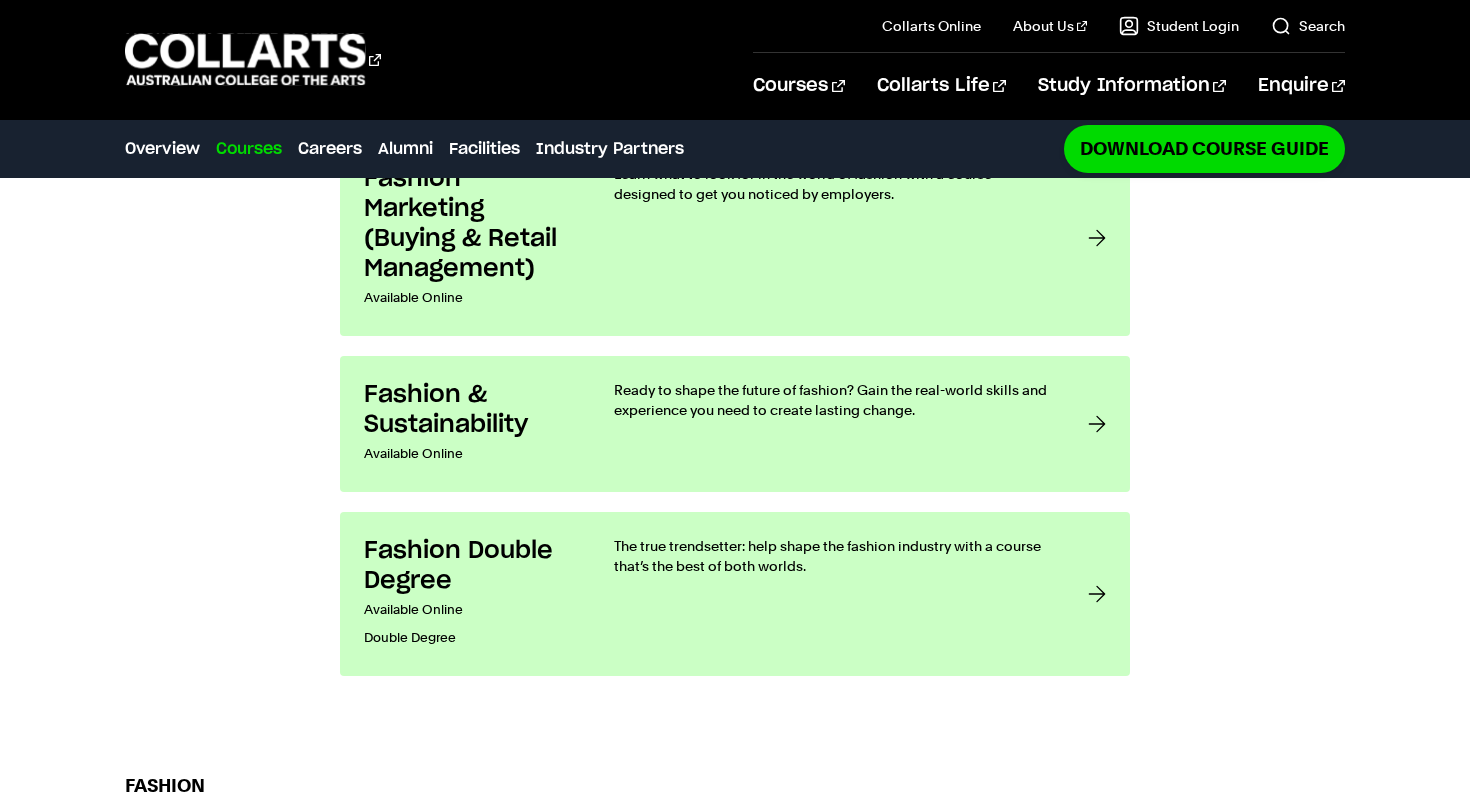 scroll, scrollTop: 1782, scrollLeft: 0, axis: vertical 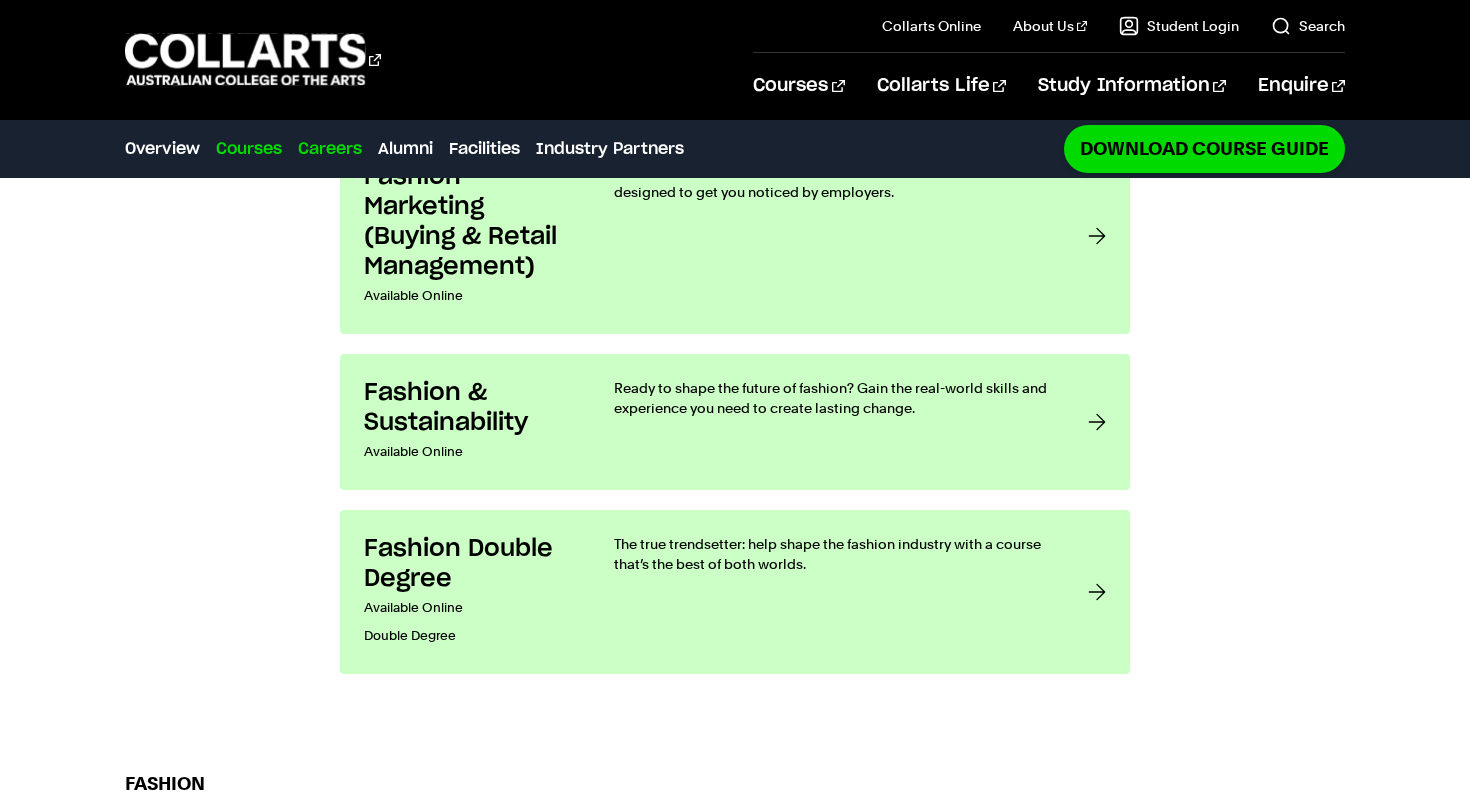 click on "Careers" at bounding box center [330, 149] 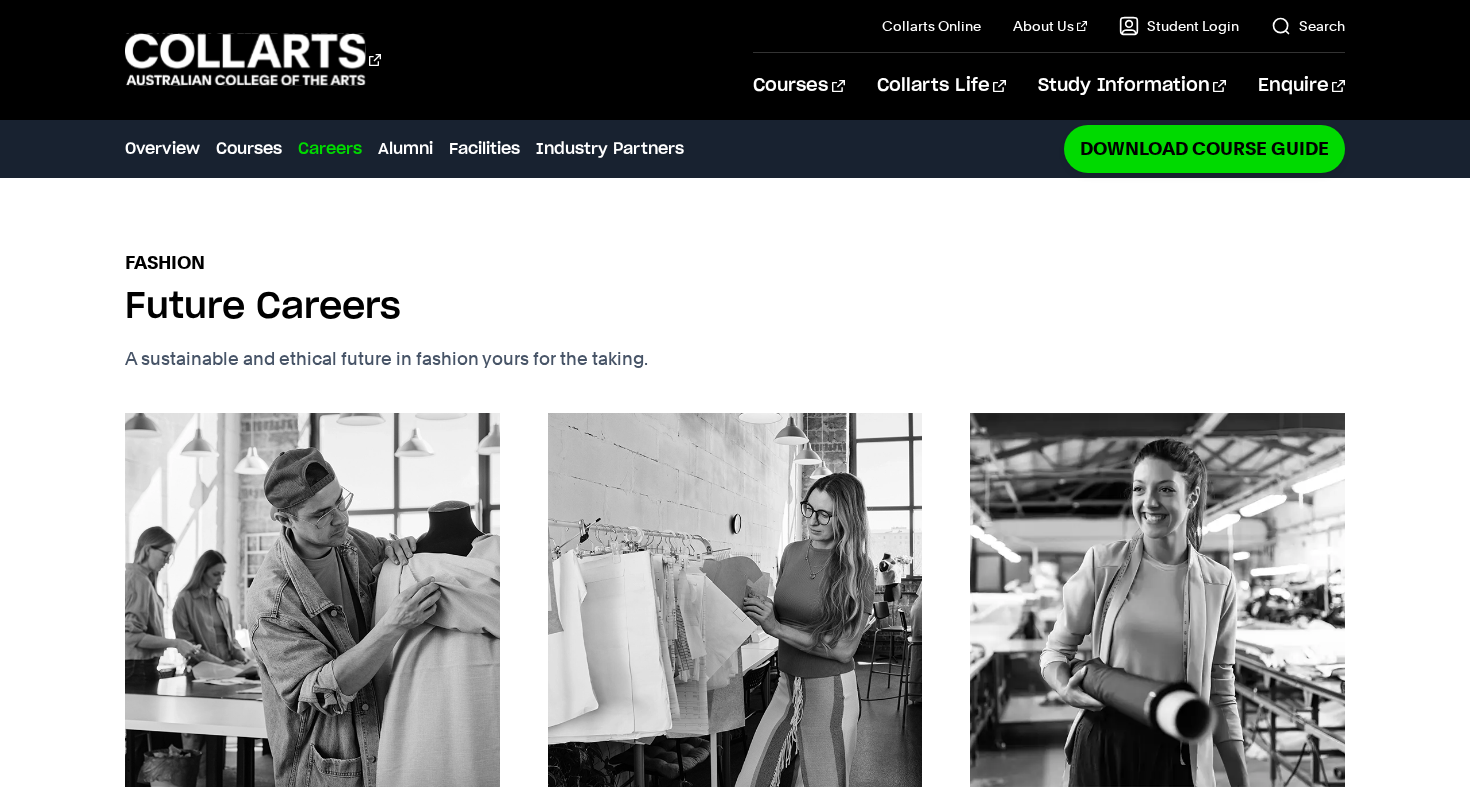 scroll, scrollTop: 2310, scrollLeft: 0, axis: vertical 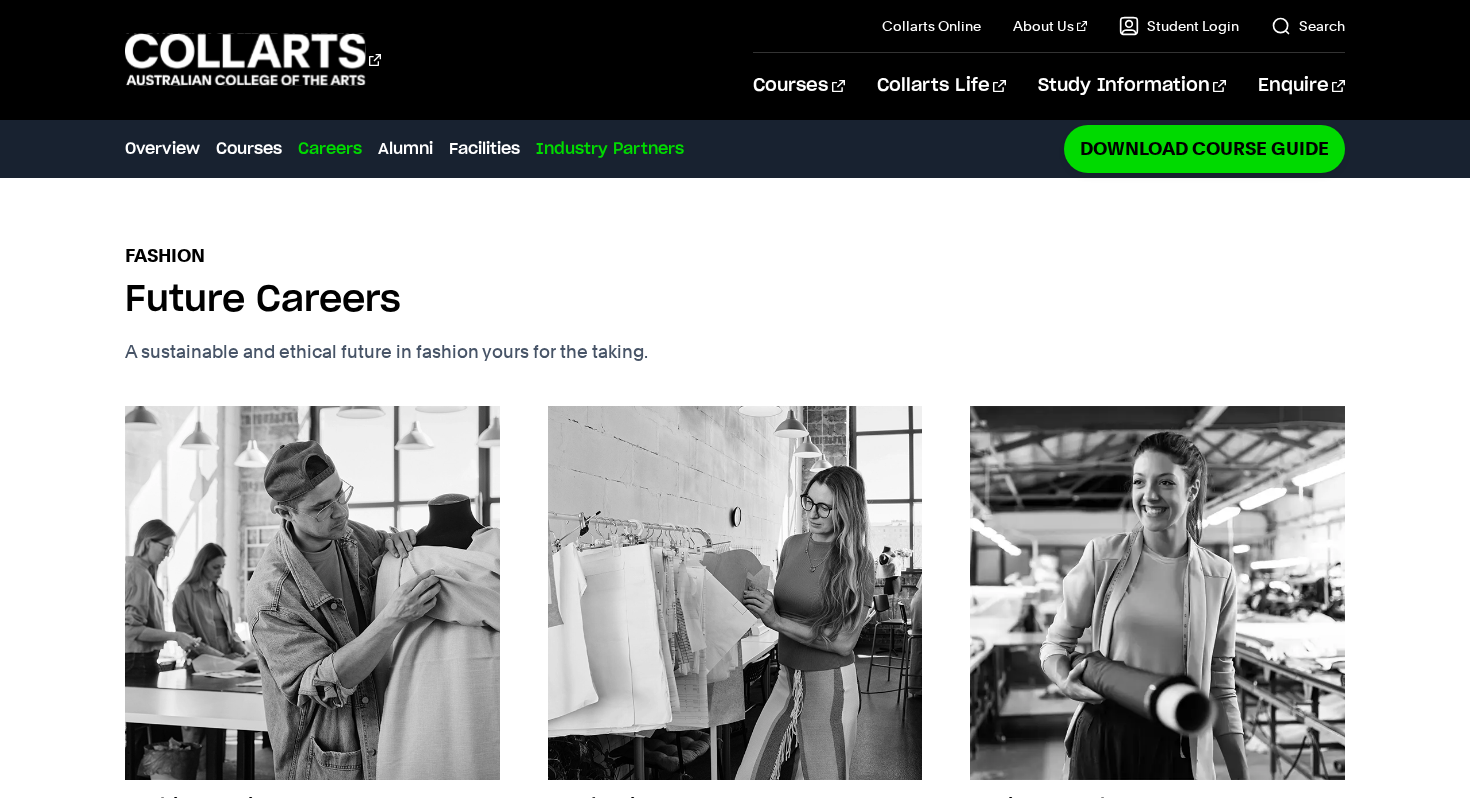 click on "Industry Partners" at bounding box center (610, 149) 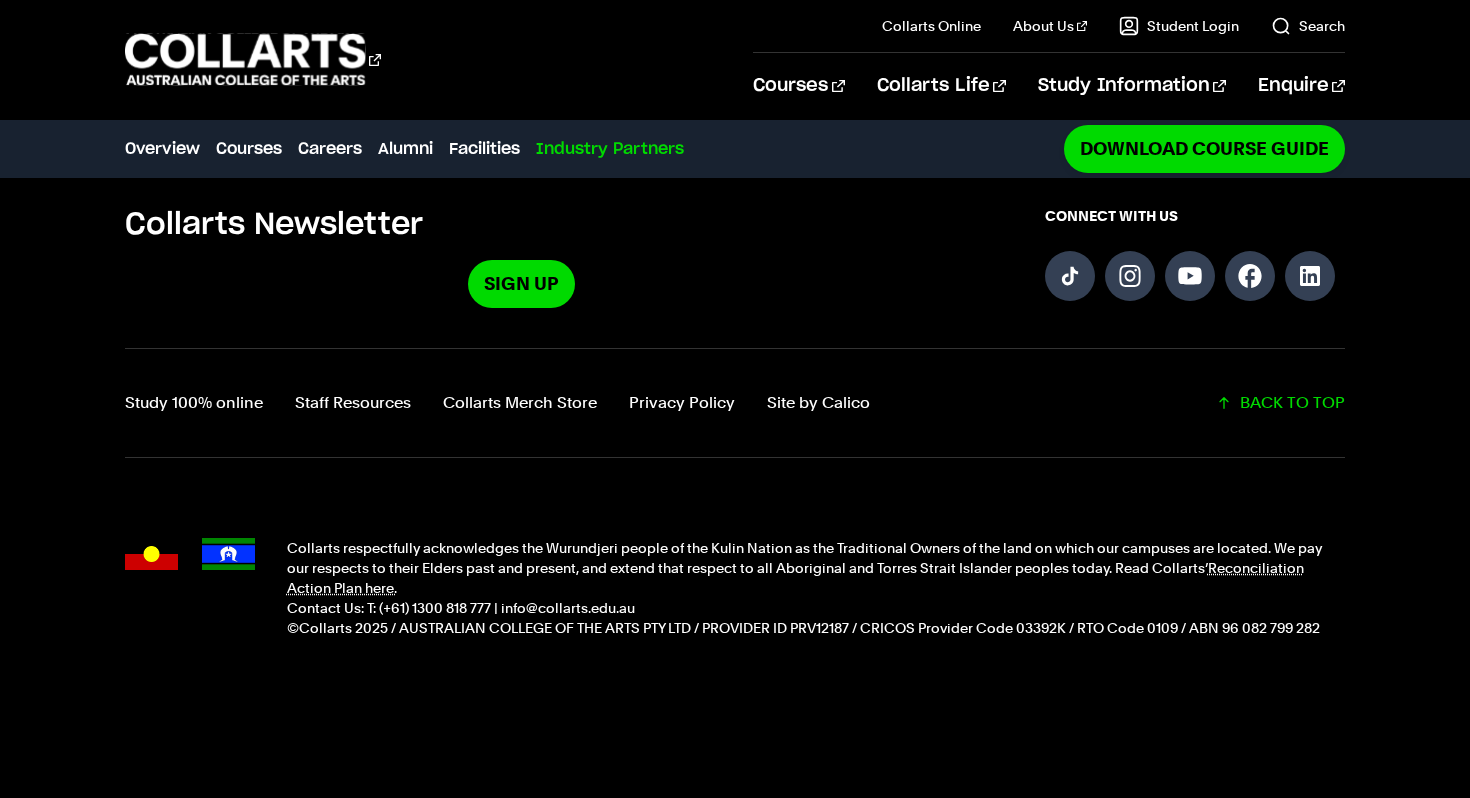 scroll, scrollTop: 6256, scrollLeft: 0, axis: vertical 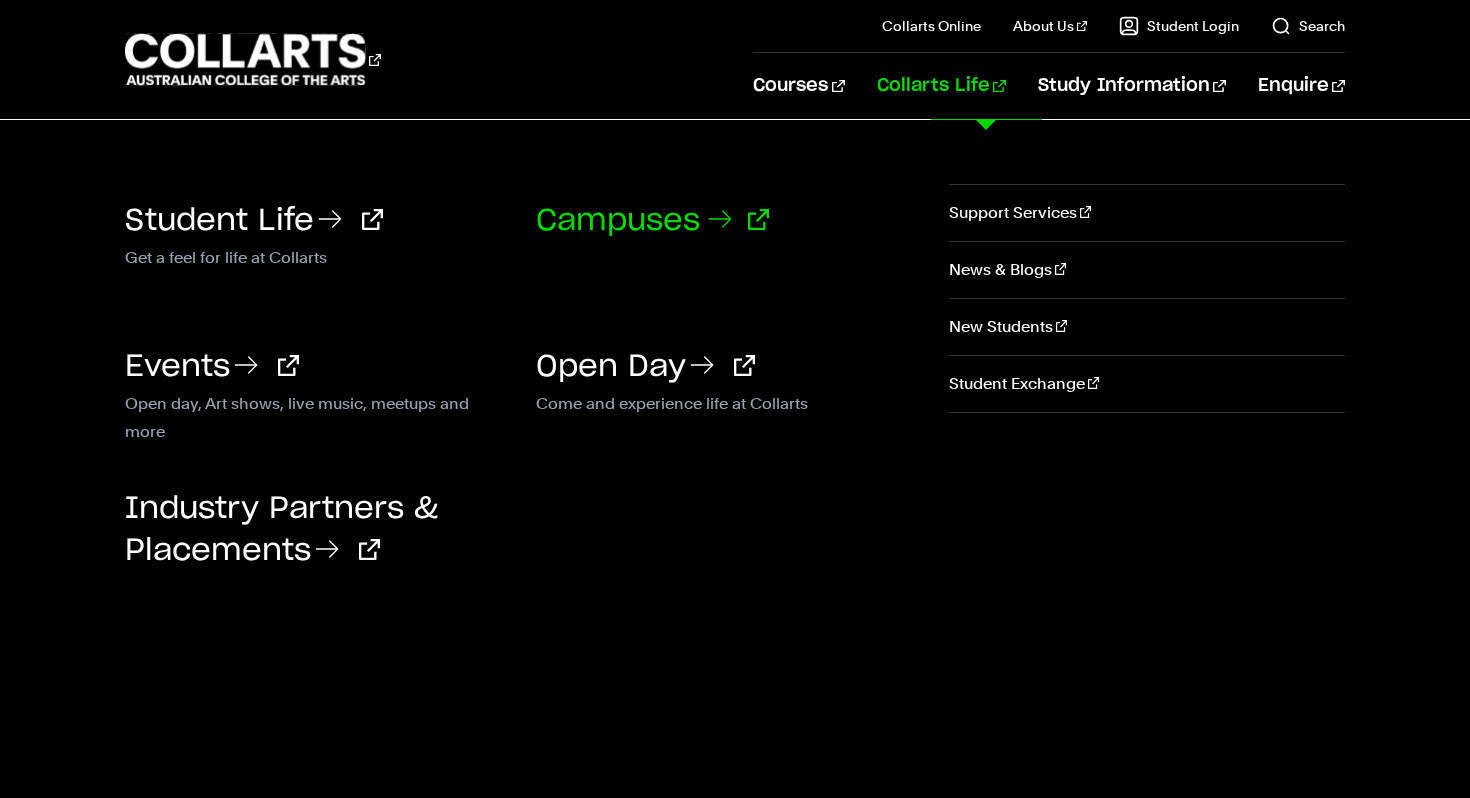 click on "Campuses" at bounding box center [652, 221] 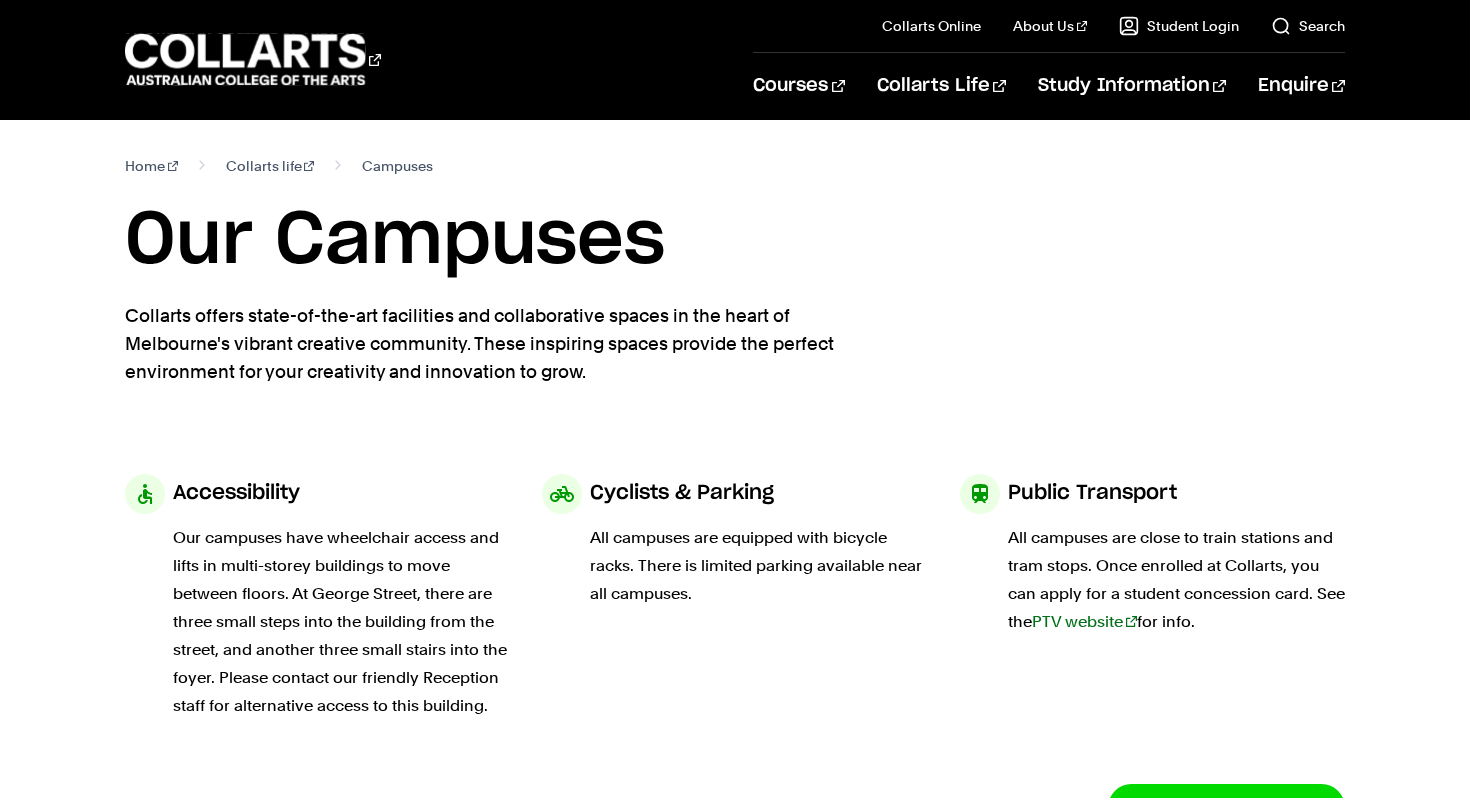 scroll, scrollTop: 0, scrollLeft: 0, axis: both 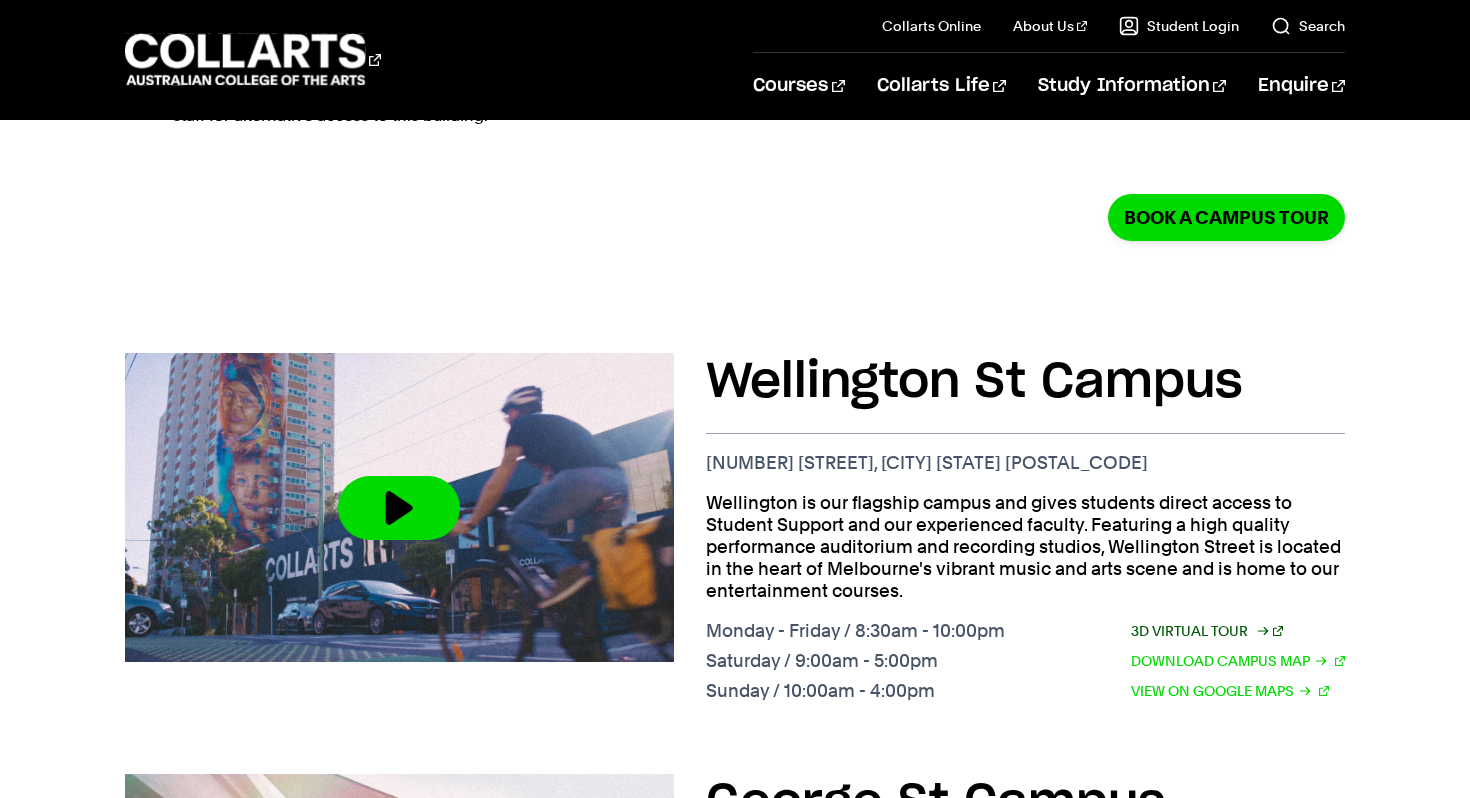 click on "3D Virtual Tour" at bounding box center (1207, 631) 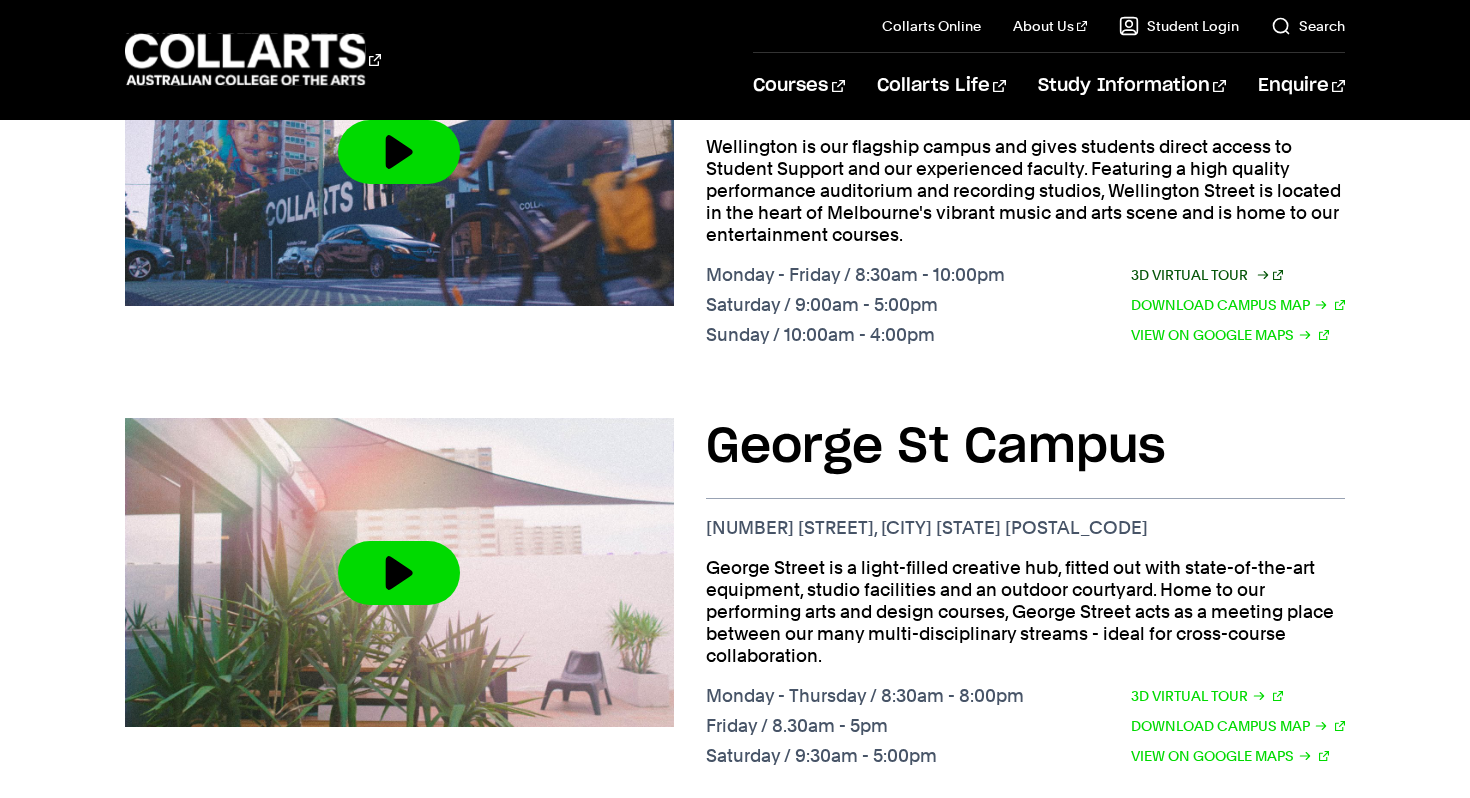 scroll, scrollTop: 950, scrollLeft: 0, axis: vertical 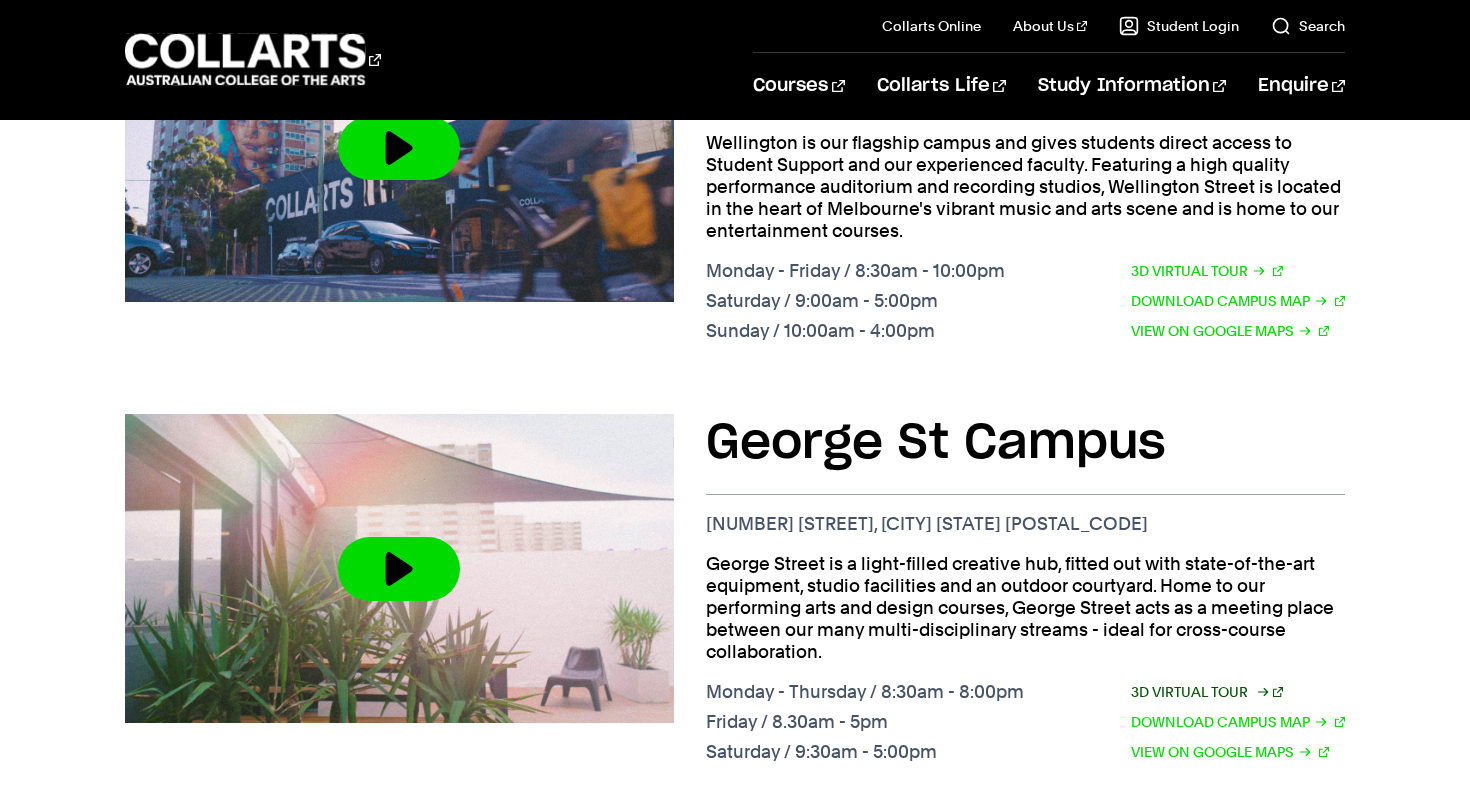 click on "3D Virtual Tour" at bounding box center [1207, 692] 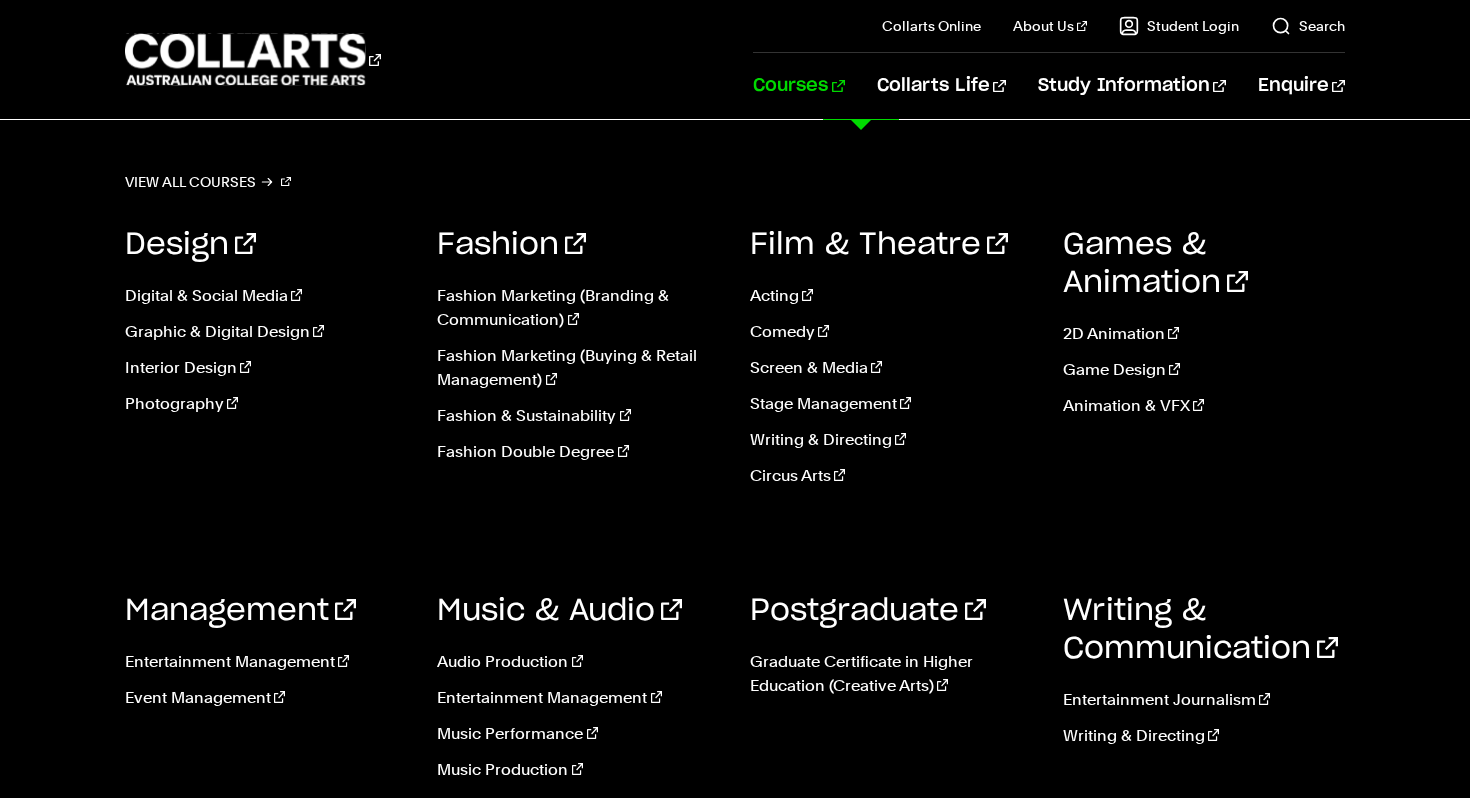 scroll, scrollTop: 916, scrollLeft: 0, axis: vertical 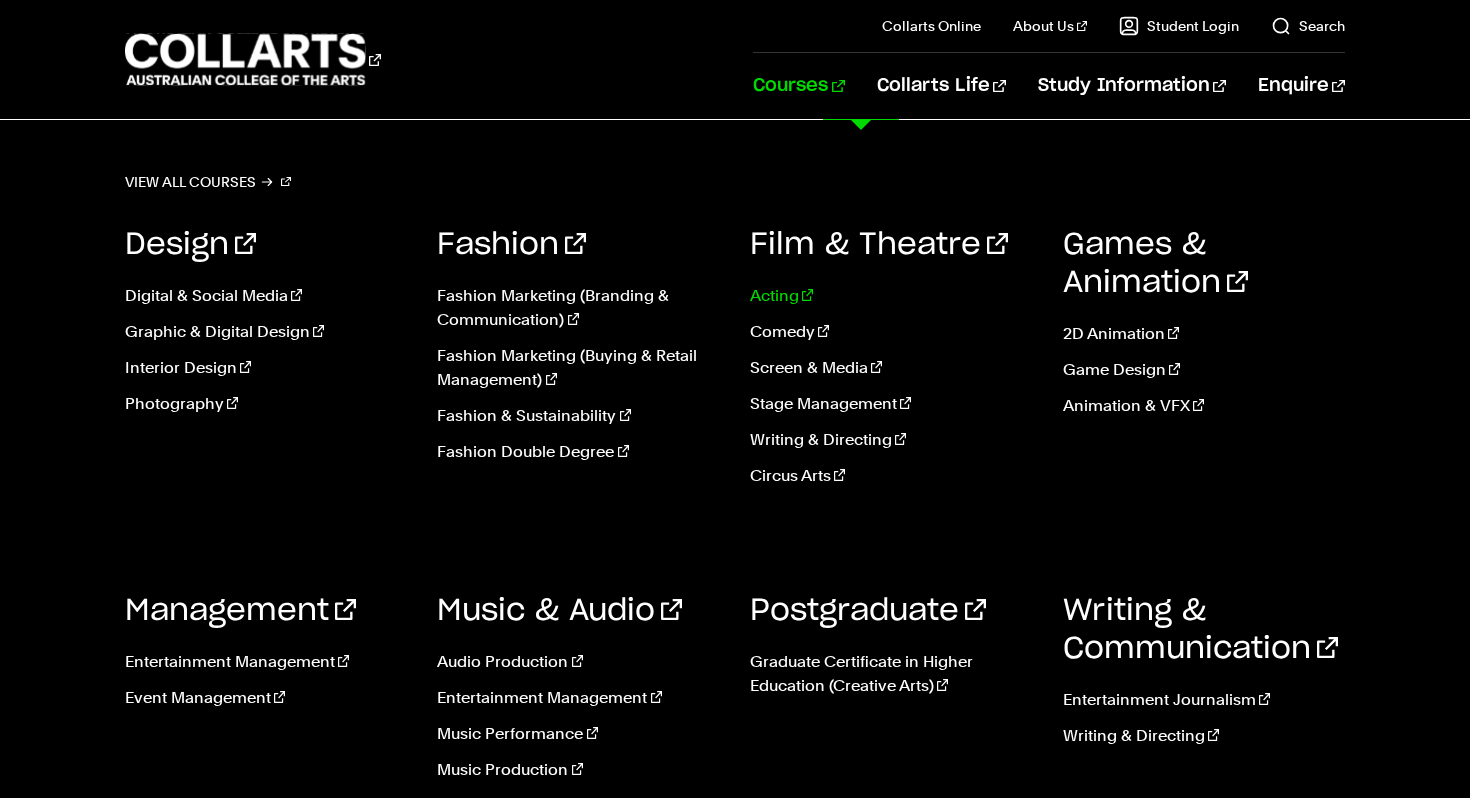 click on "Acting" at bounding box center [891, 296] 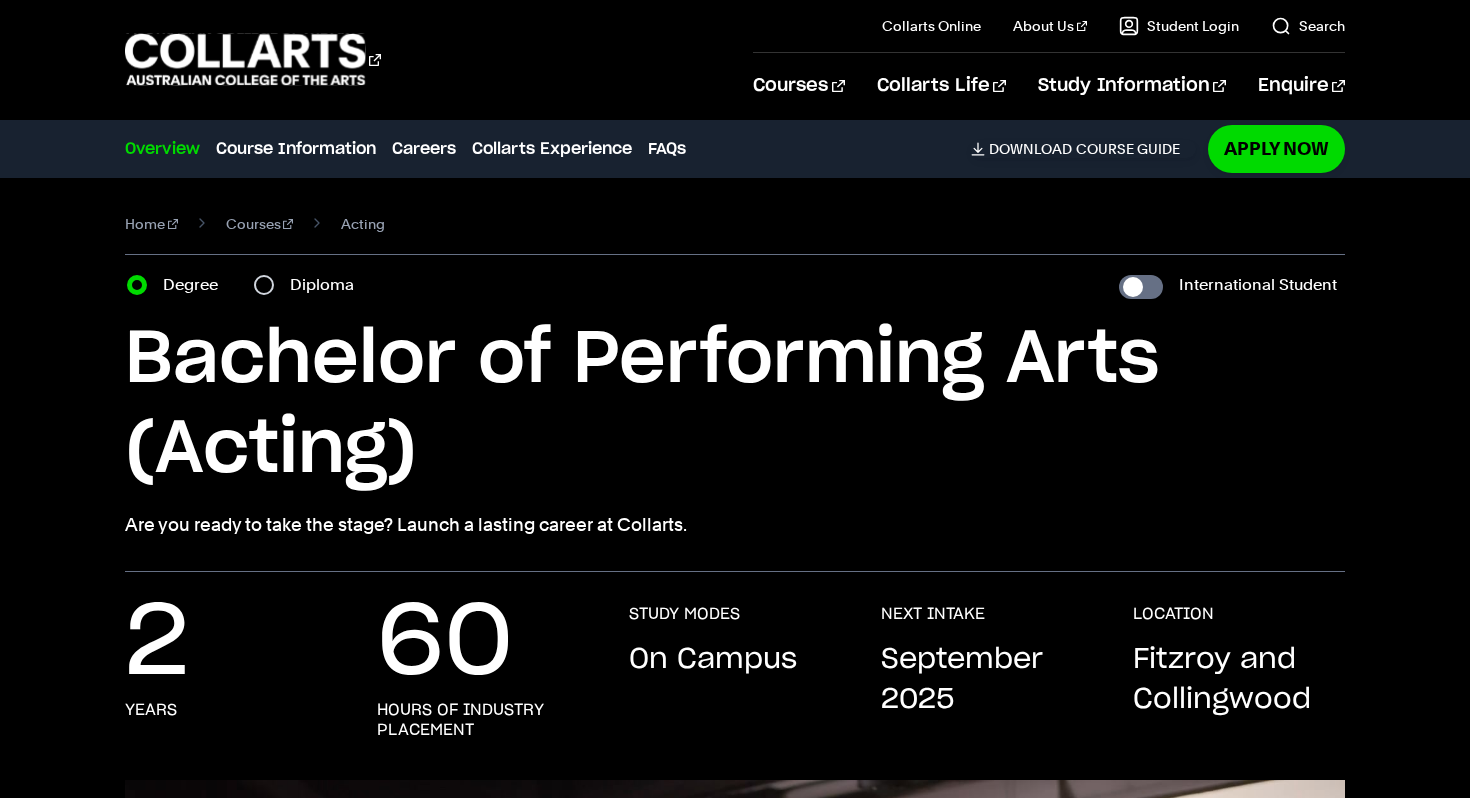 scroll, scrollTop: 0, scrollLeft: 0, axis: both 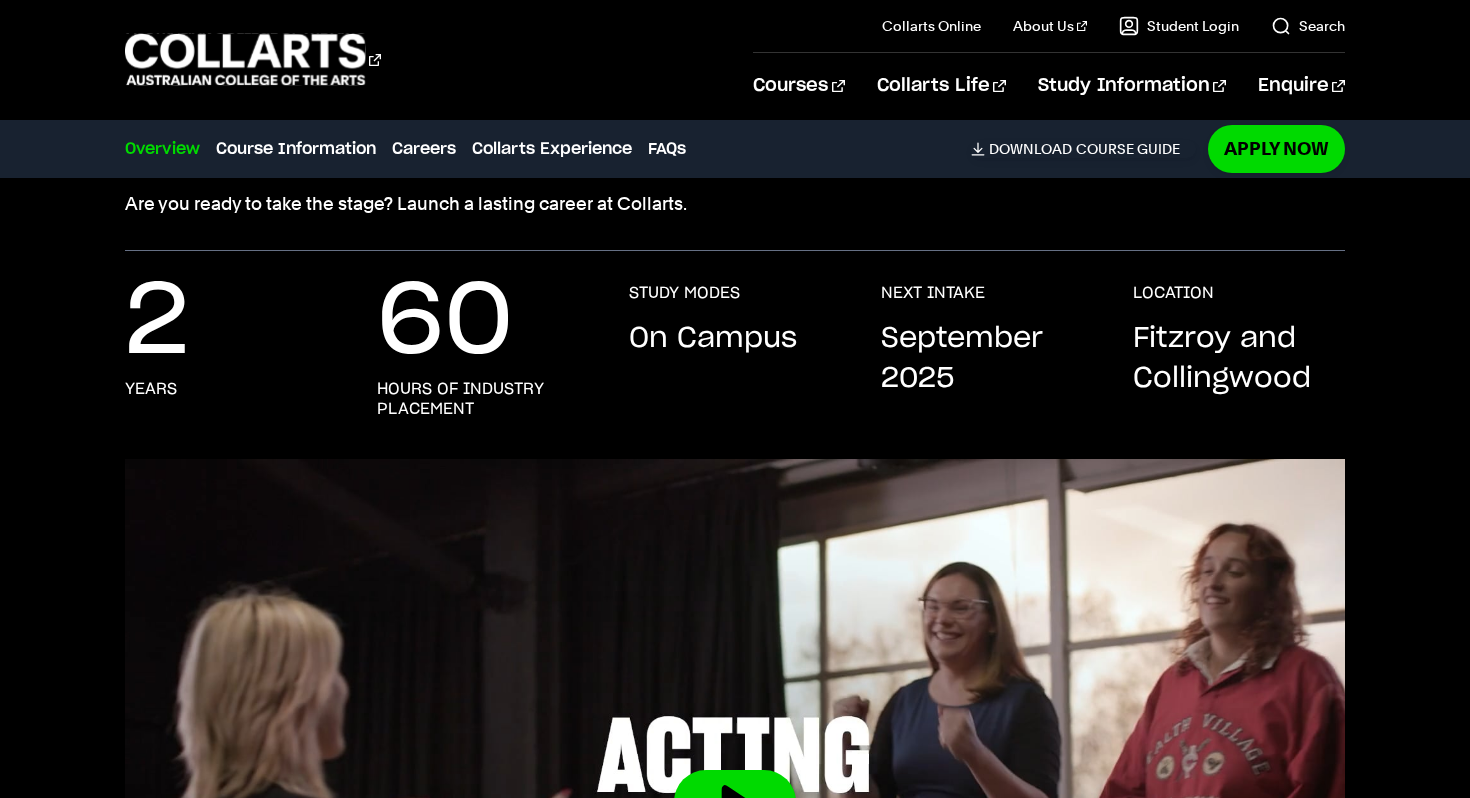 click on "2" at bounding box center [157, 323] 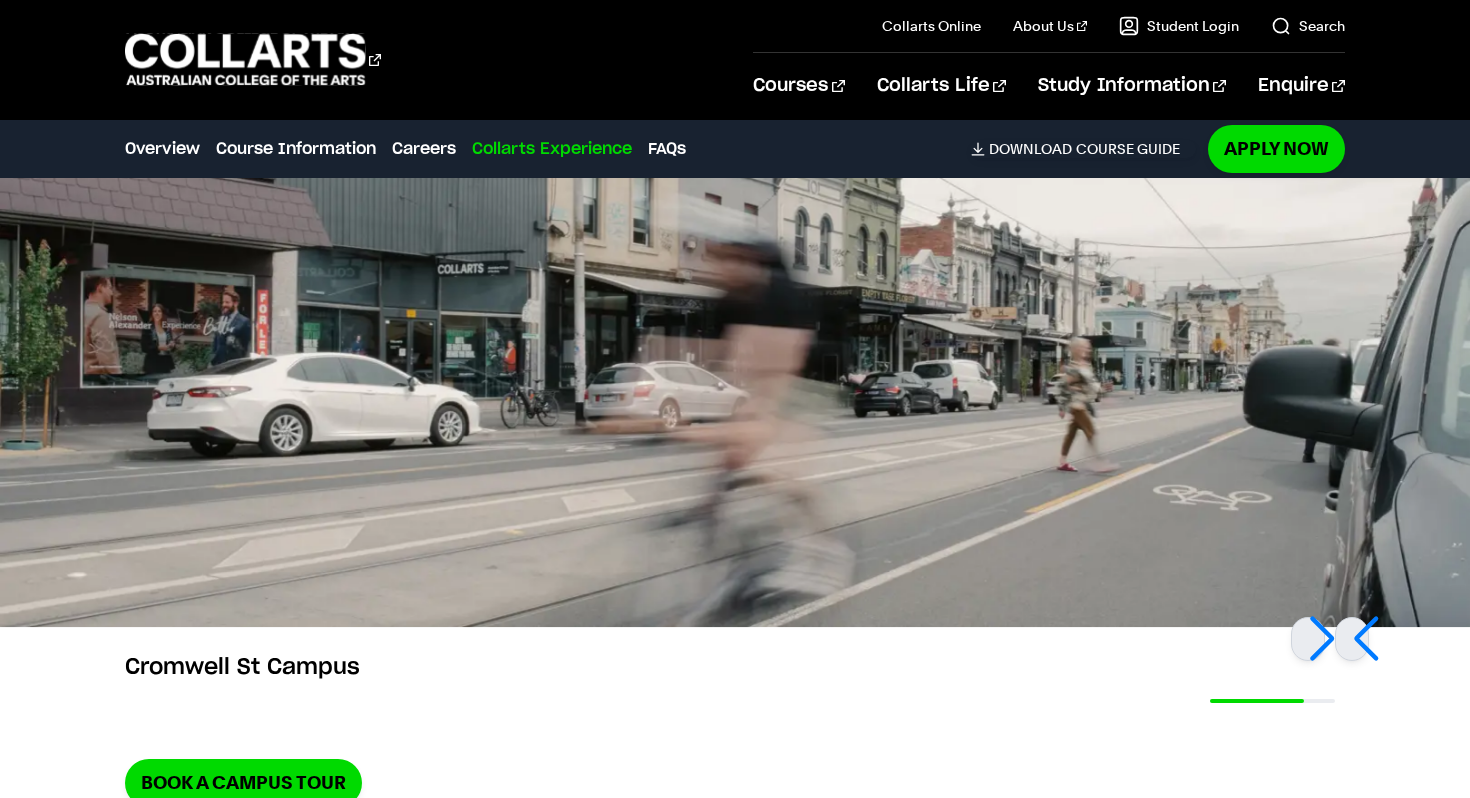 scroll, scrollTop: 3315, scrollLeft: 0, axis: vertical 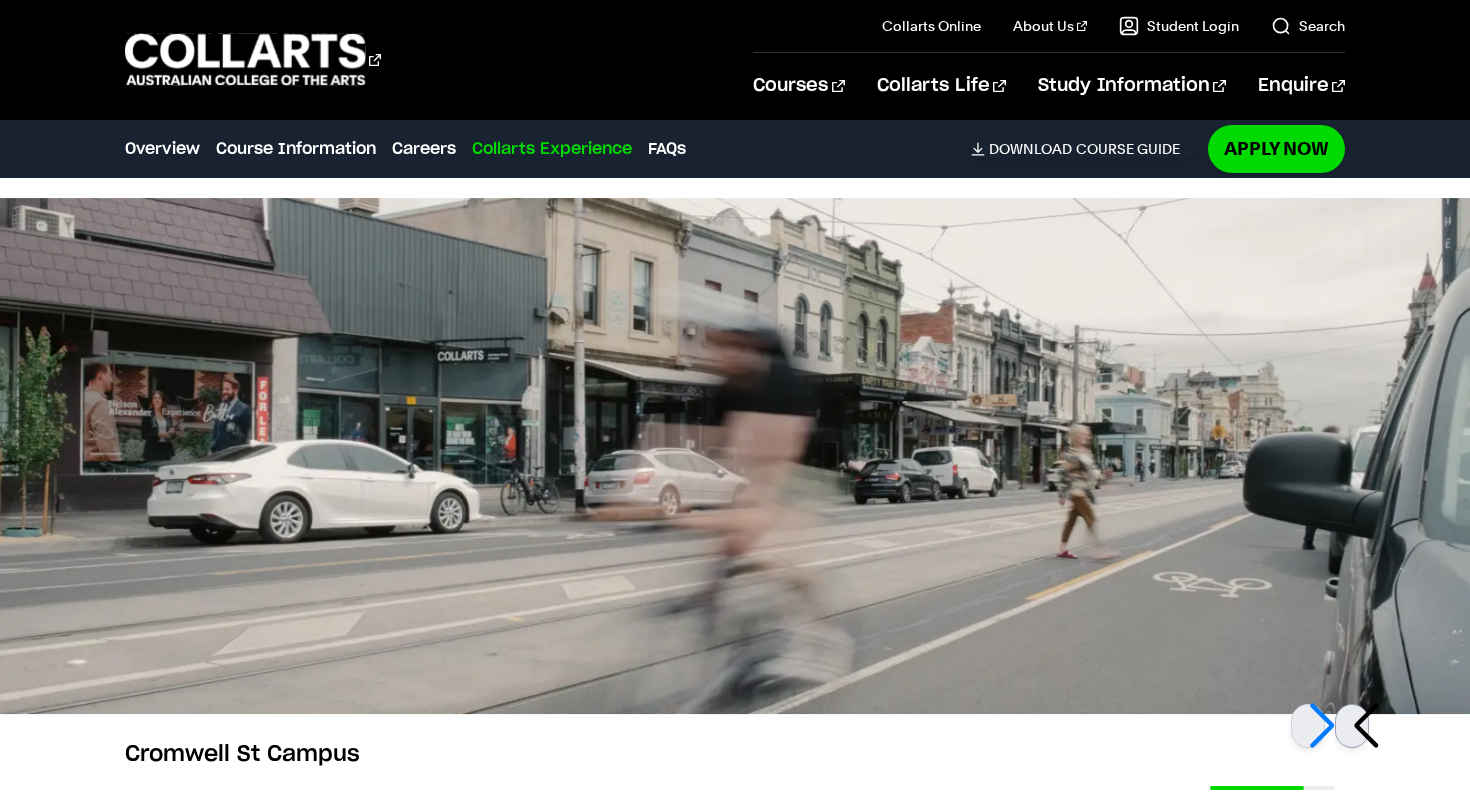 click at bounding box center (1352, 726) 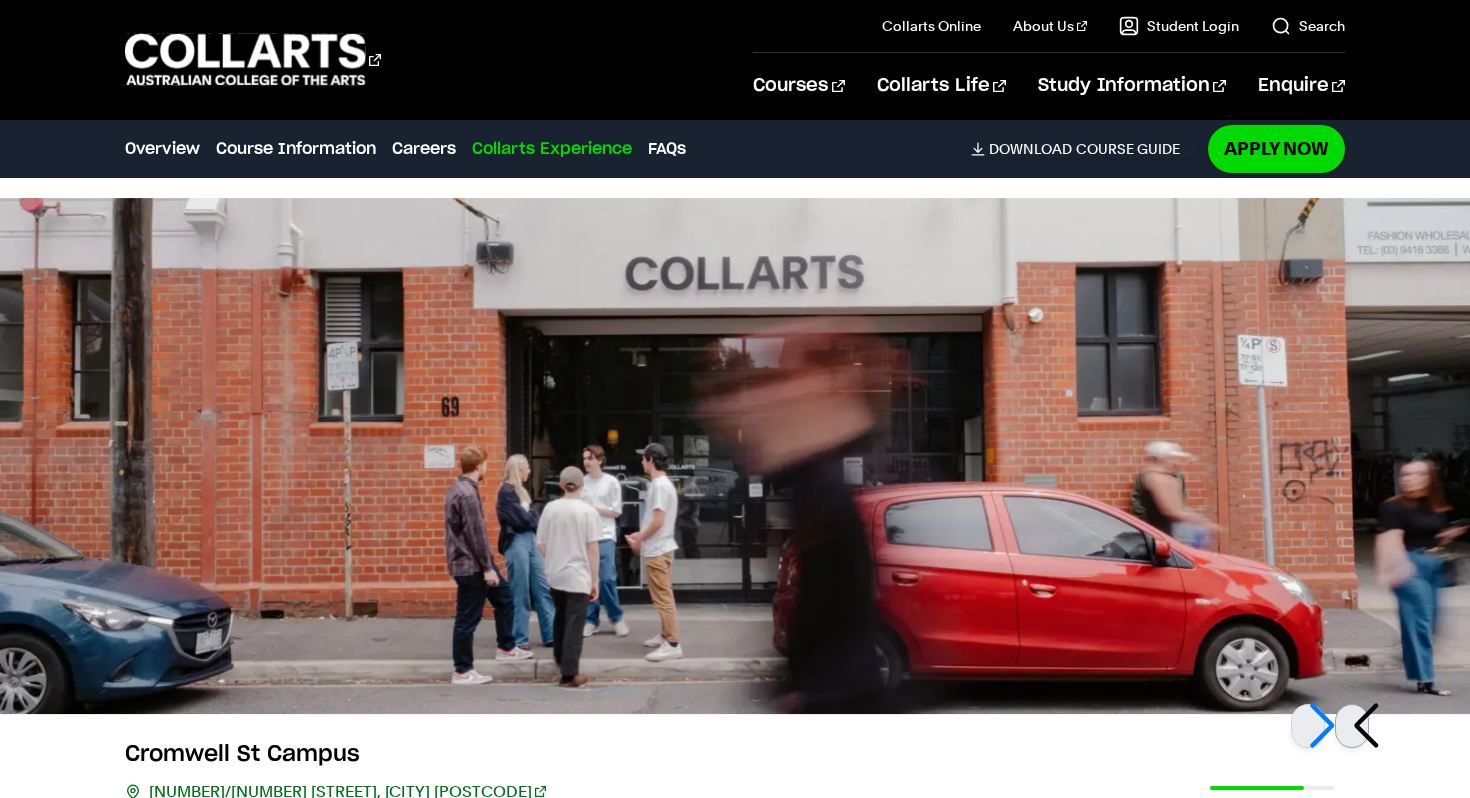 click at bounding box center (1352, 726) 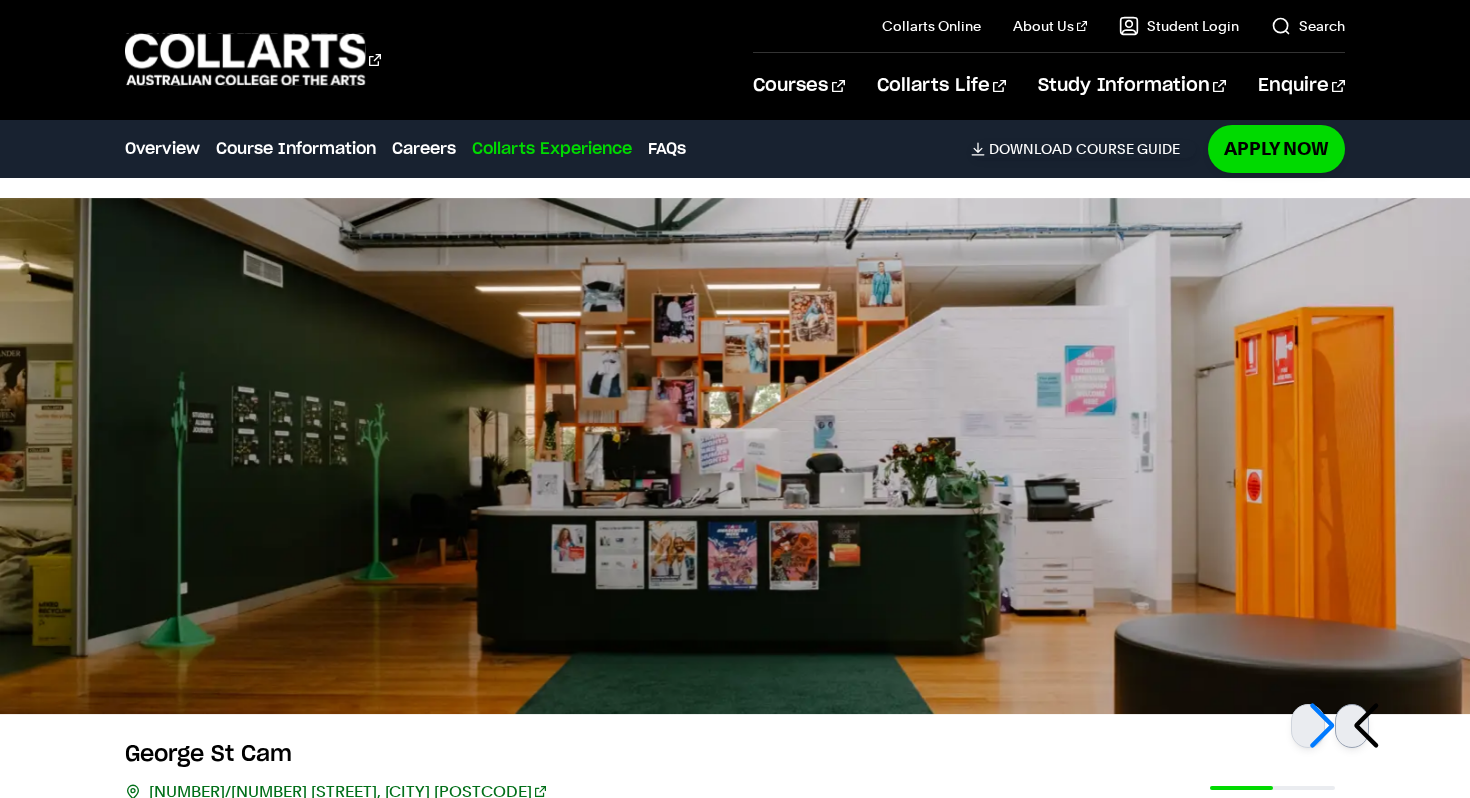 click at bounding box center [1352, 726] 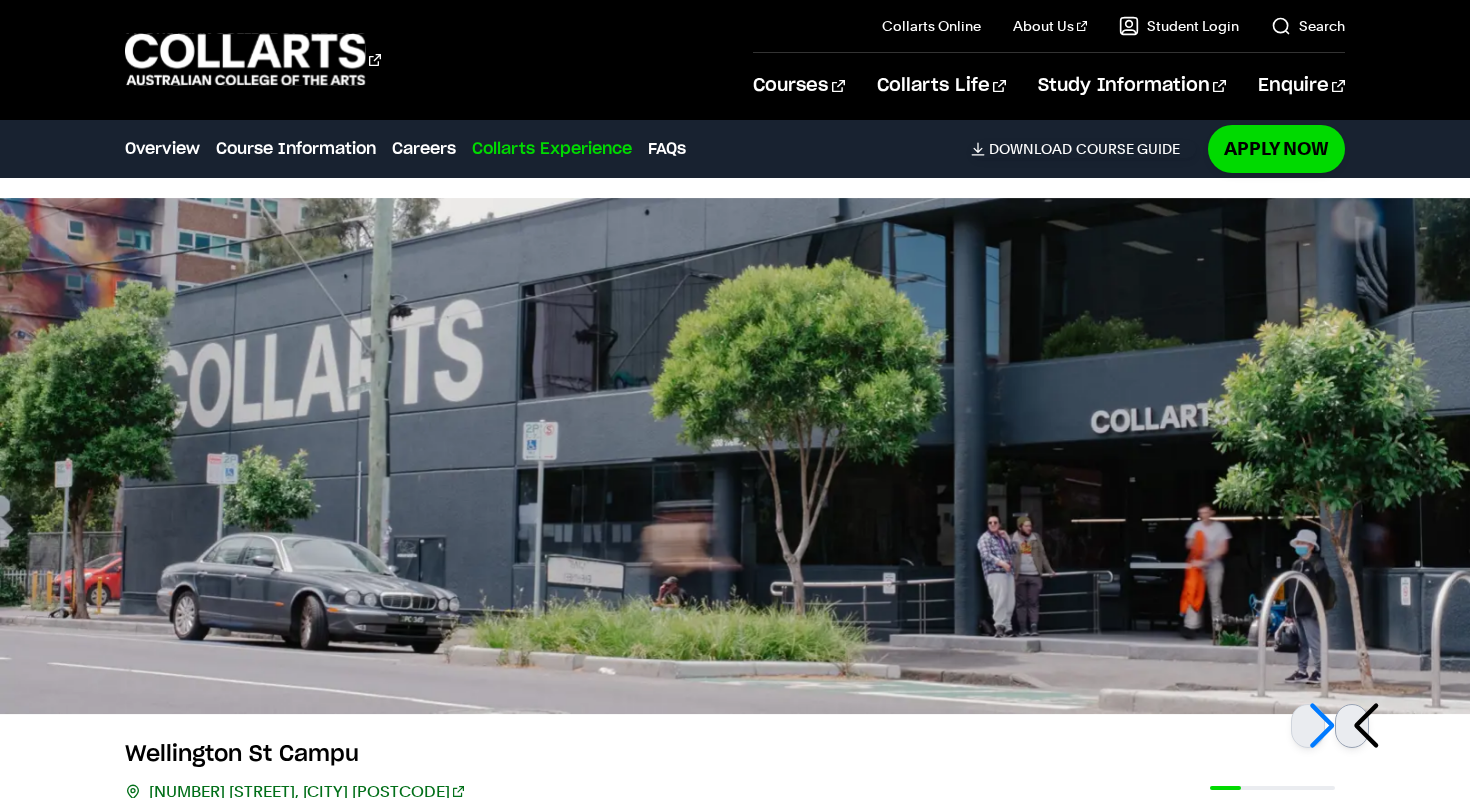 click at bounding box center [1352, 726] 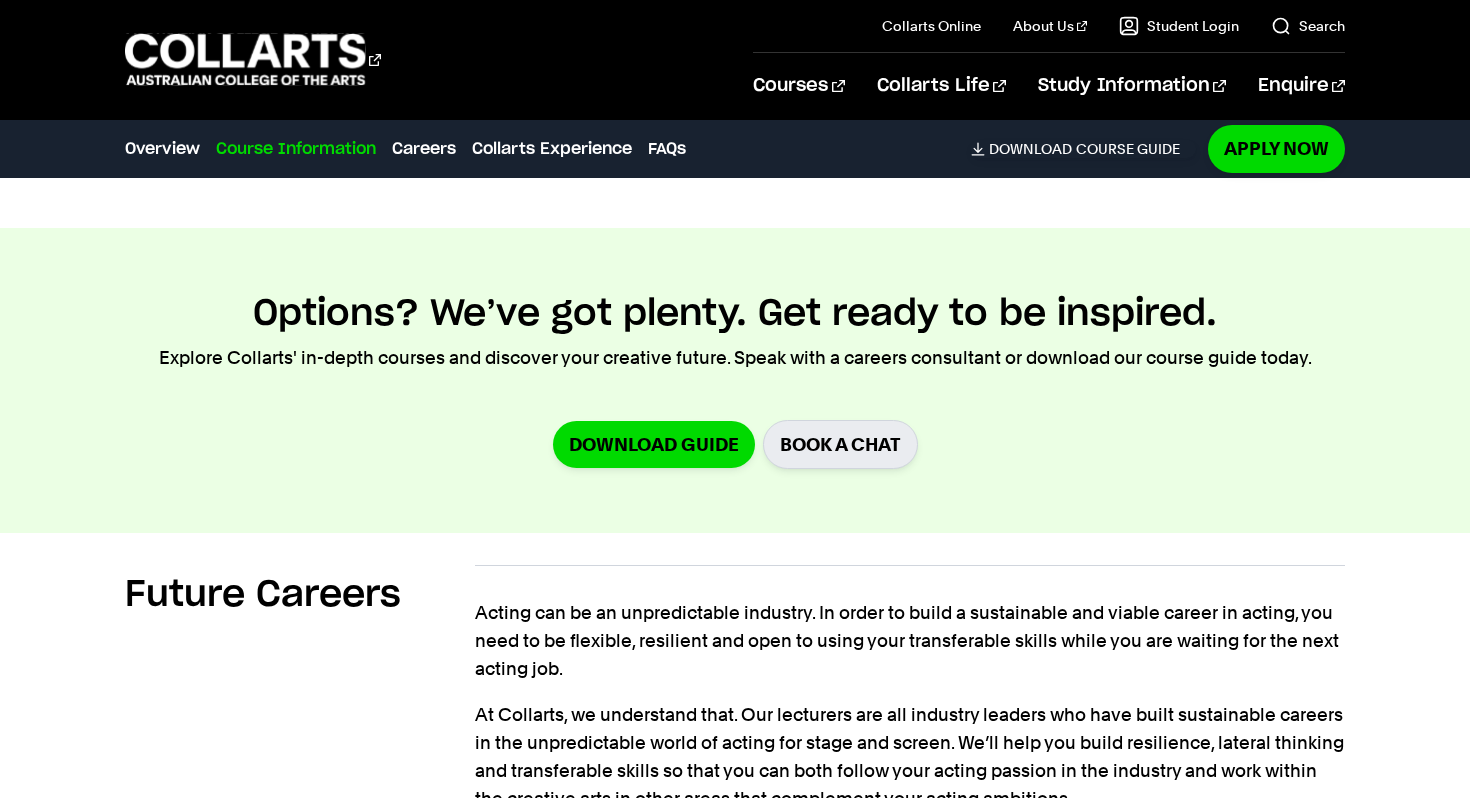 scroll, scrollTop: 2183, scrollLeft: 0, axis: vertical 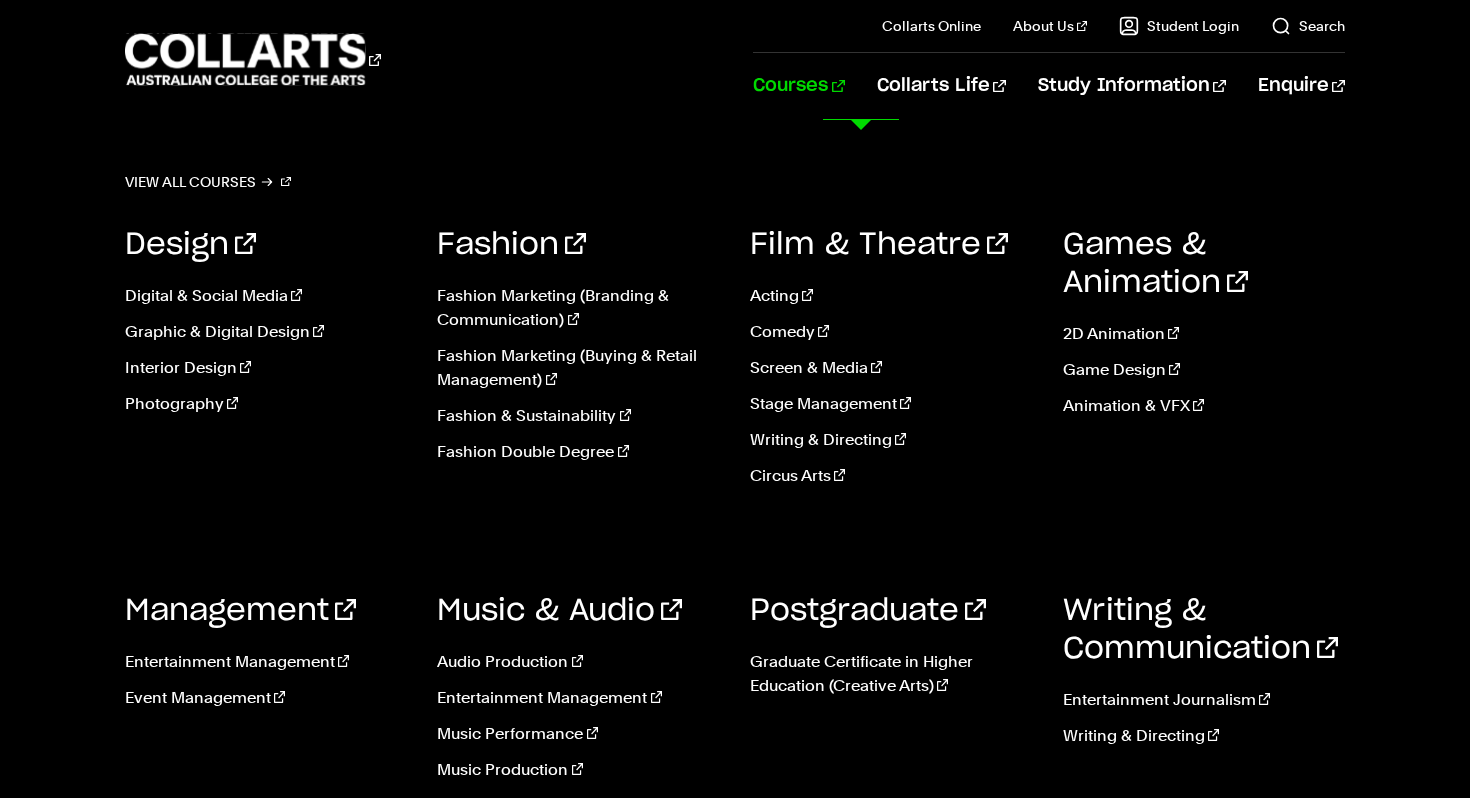 click on "Courses" at bounding box center [798, 86] 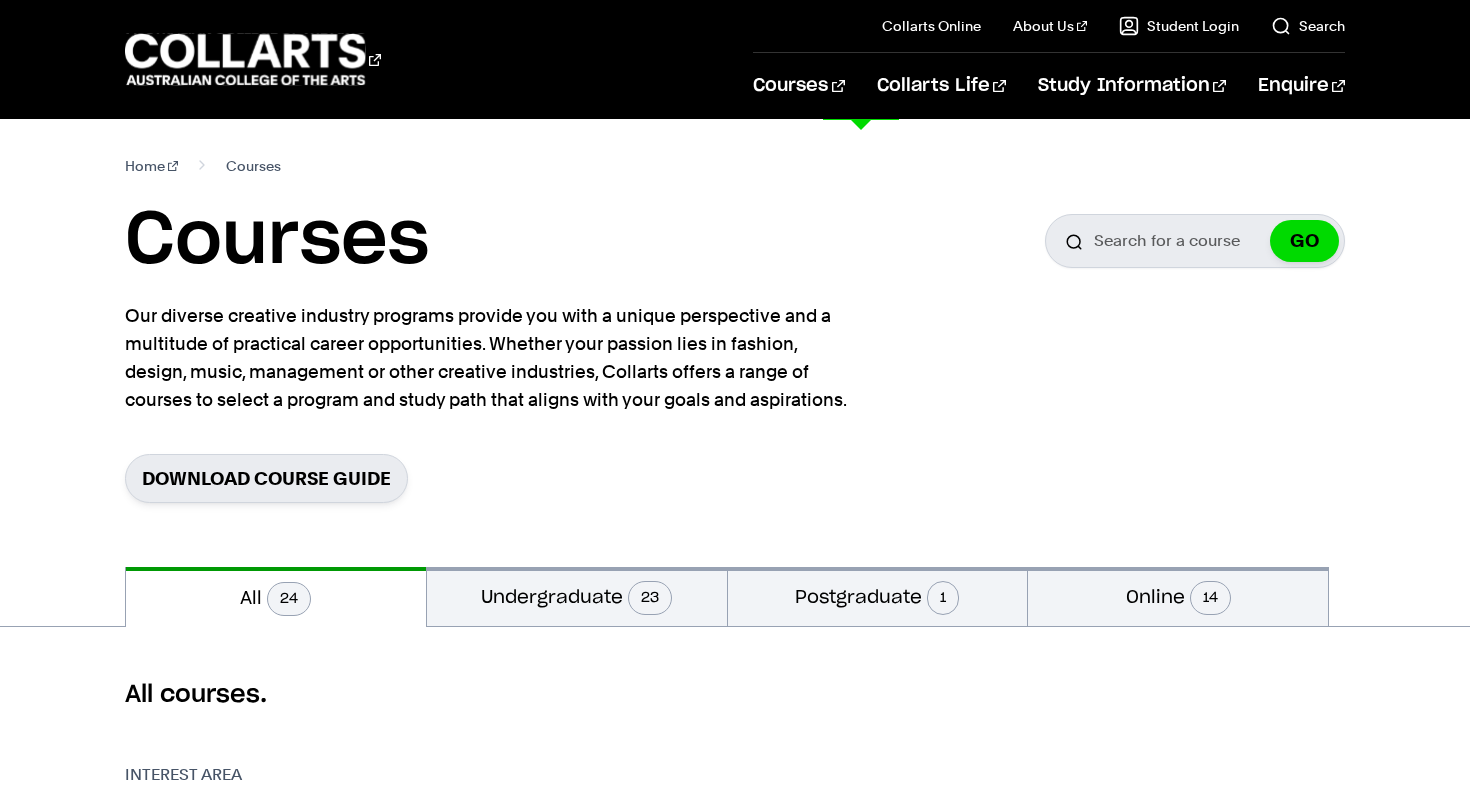 scroll, scrollTop: 0, scrollLeft: 0, axis: both 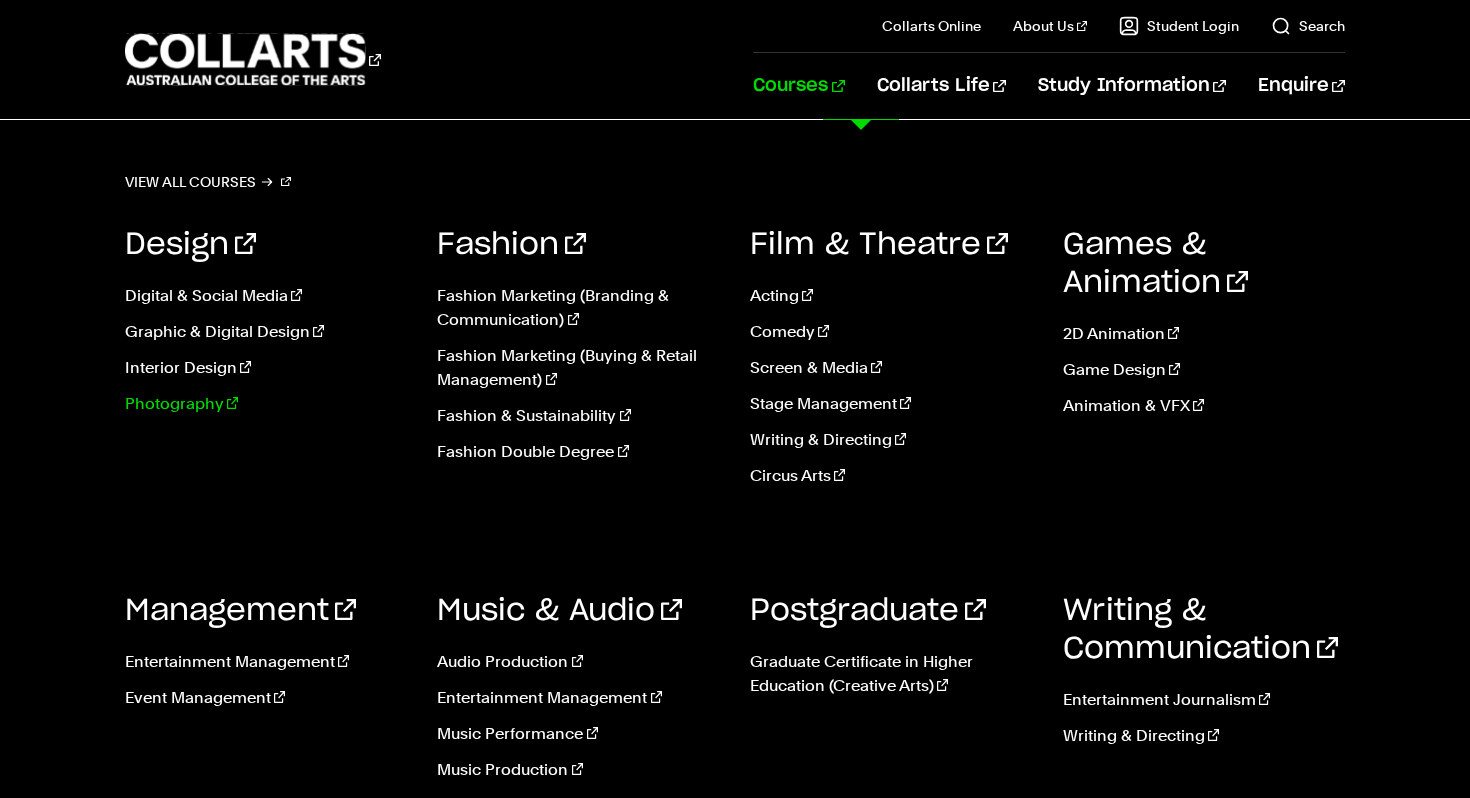 click on "Photography" at bounding box center [266, 404] 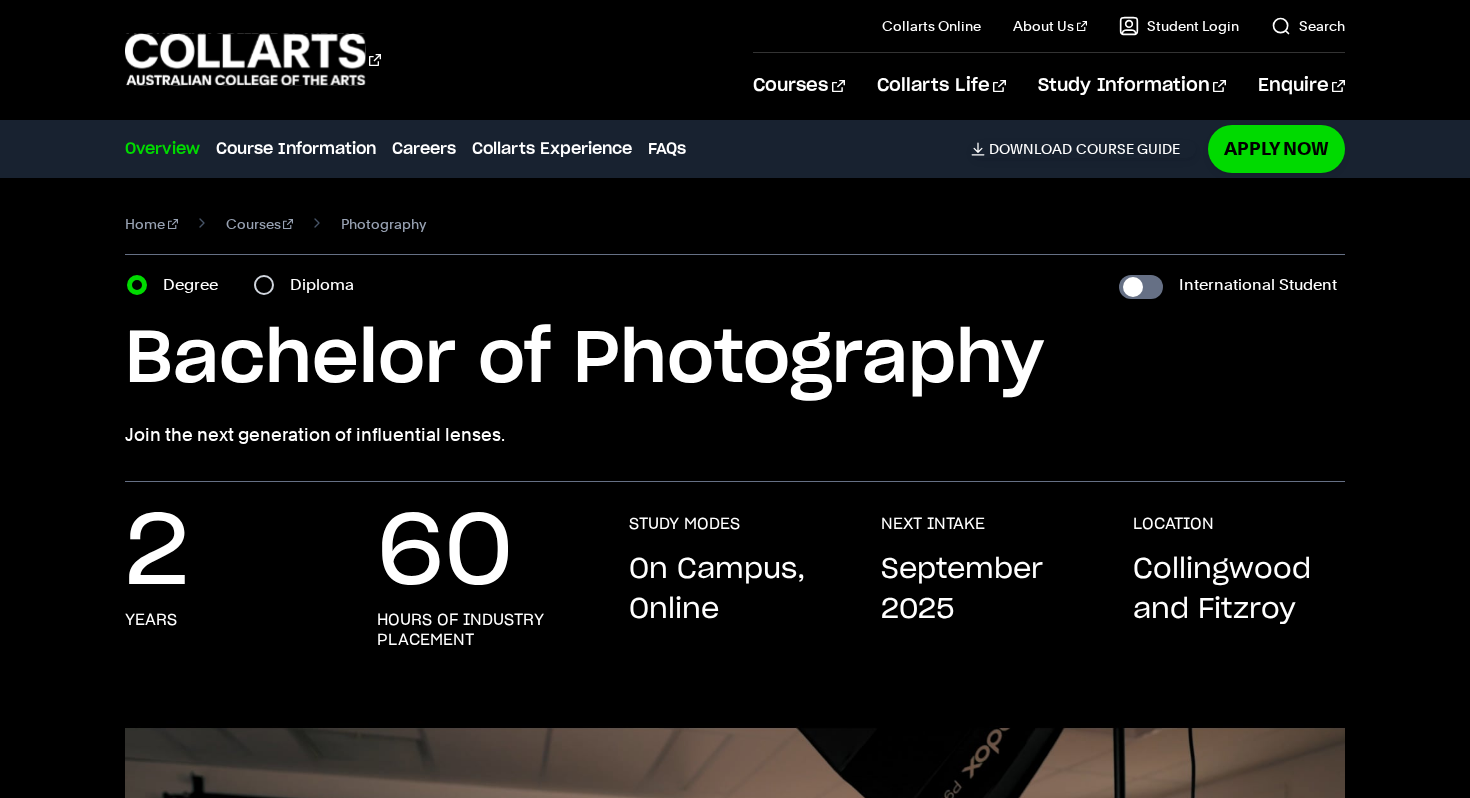 scroll, scrollTop: 0, scrollLeft: 0, axis: both 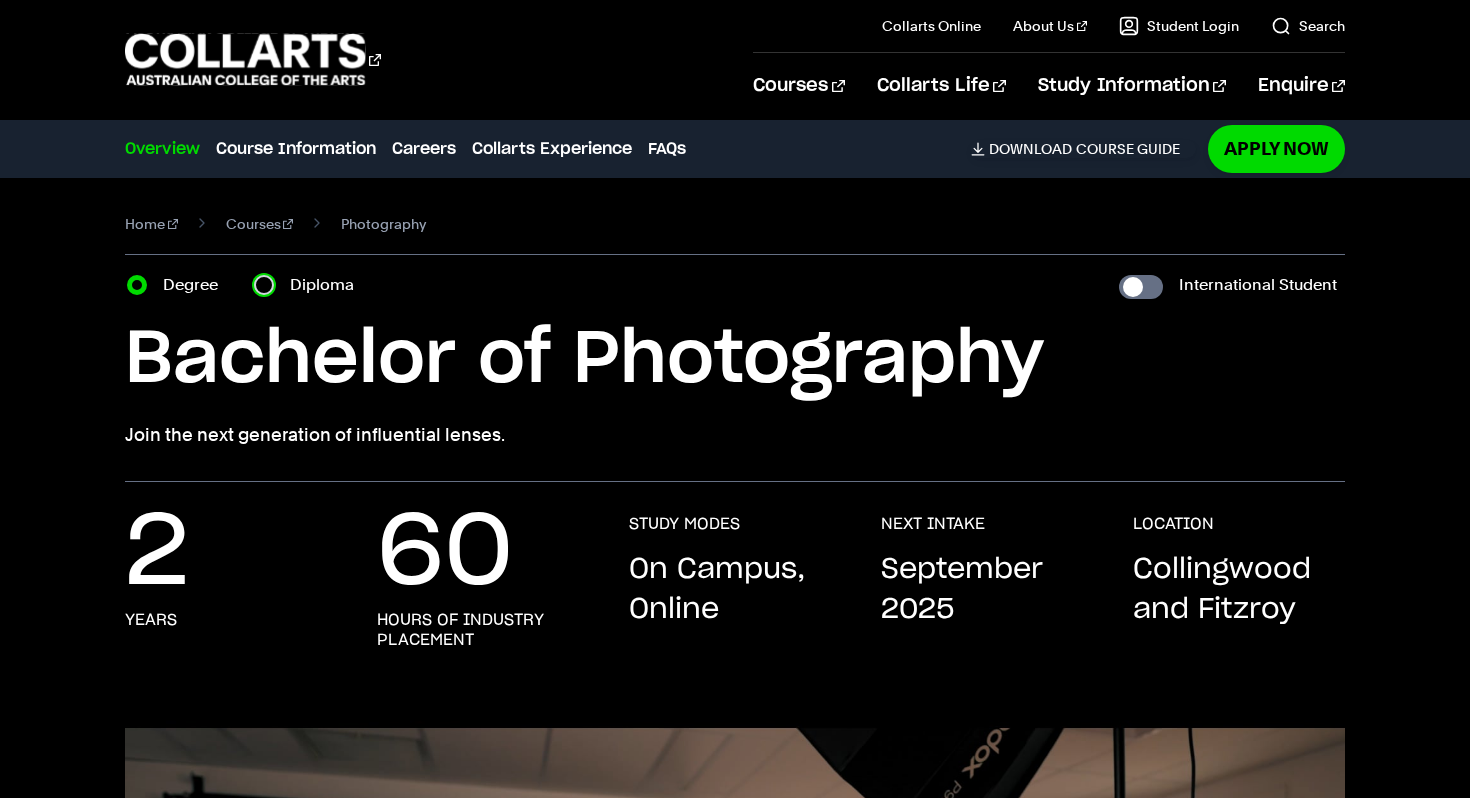 click on "Diploma" at bounding box center (264, 285) 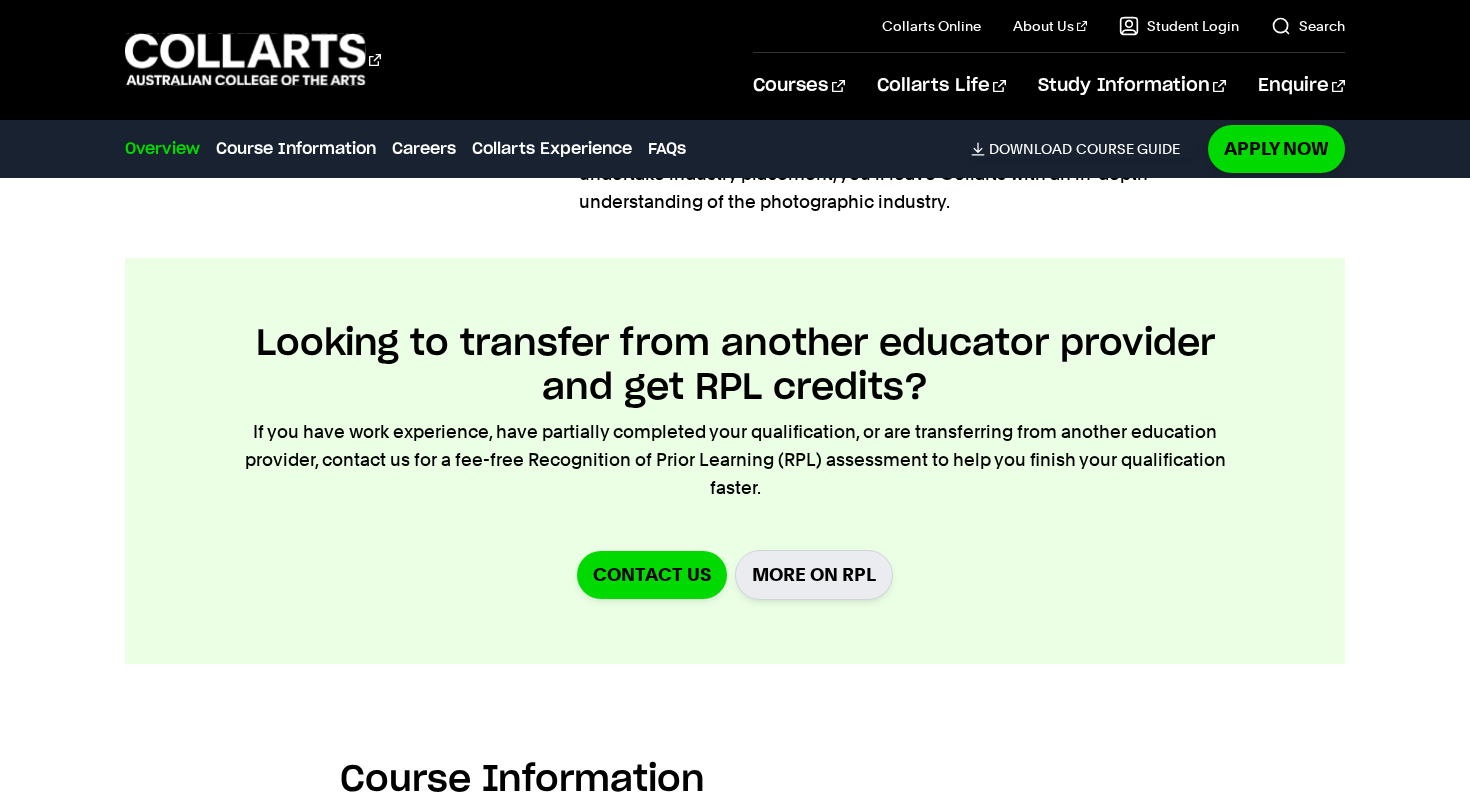 scroll, scrollTop: 1810, scrollLeft: 0, axis: vertical 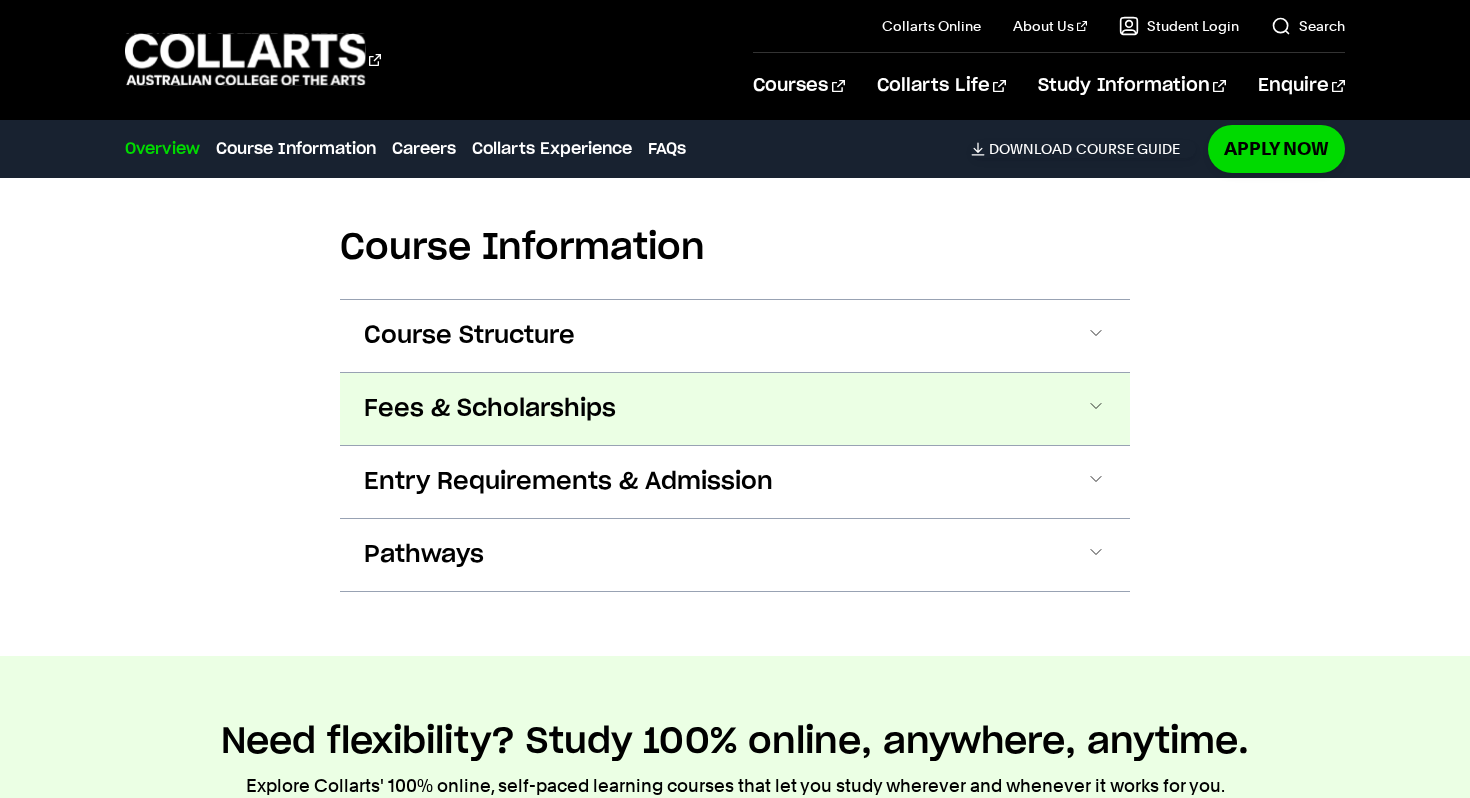 click on "Fees & Scholarships" at bounding box center (0, 0) 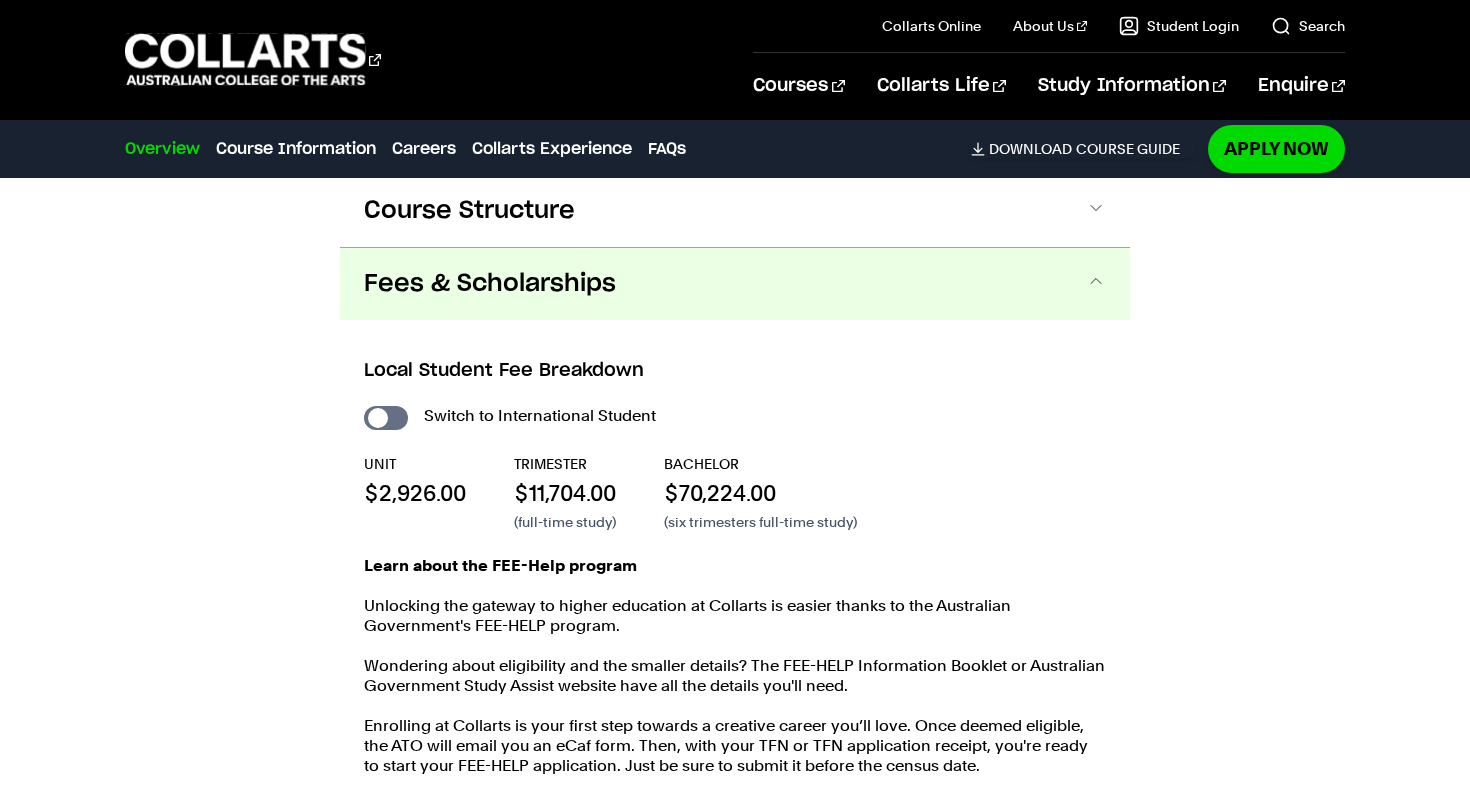 scroll, scrollTop: 2455, scrollLeft: 0, axis: vertical 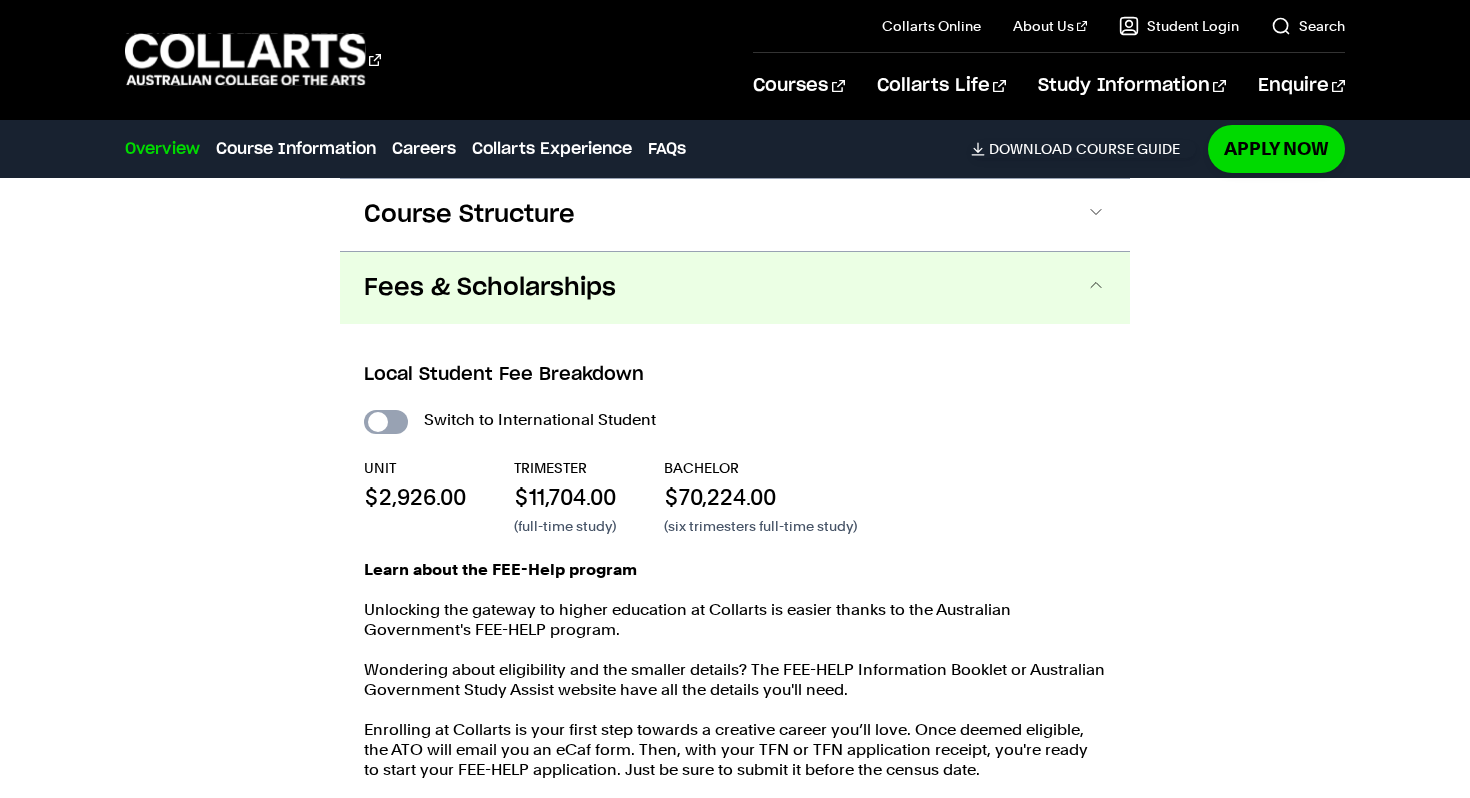 click on "International Student" at bounding box center [386, 422] 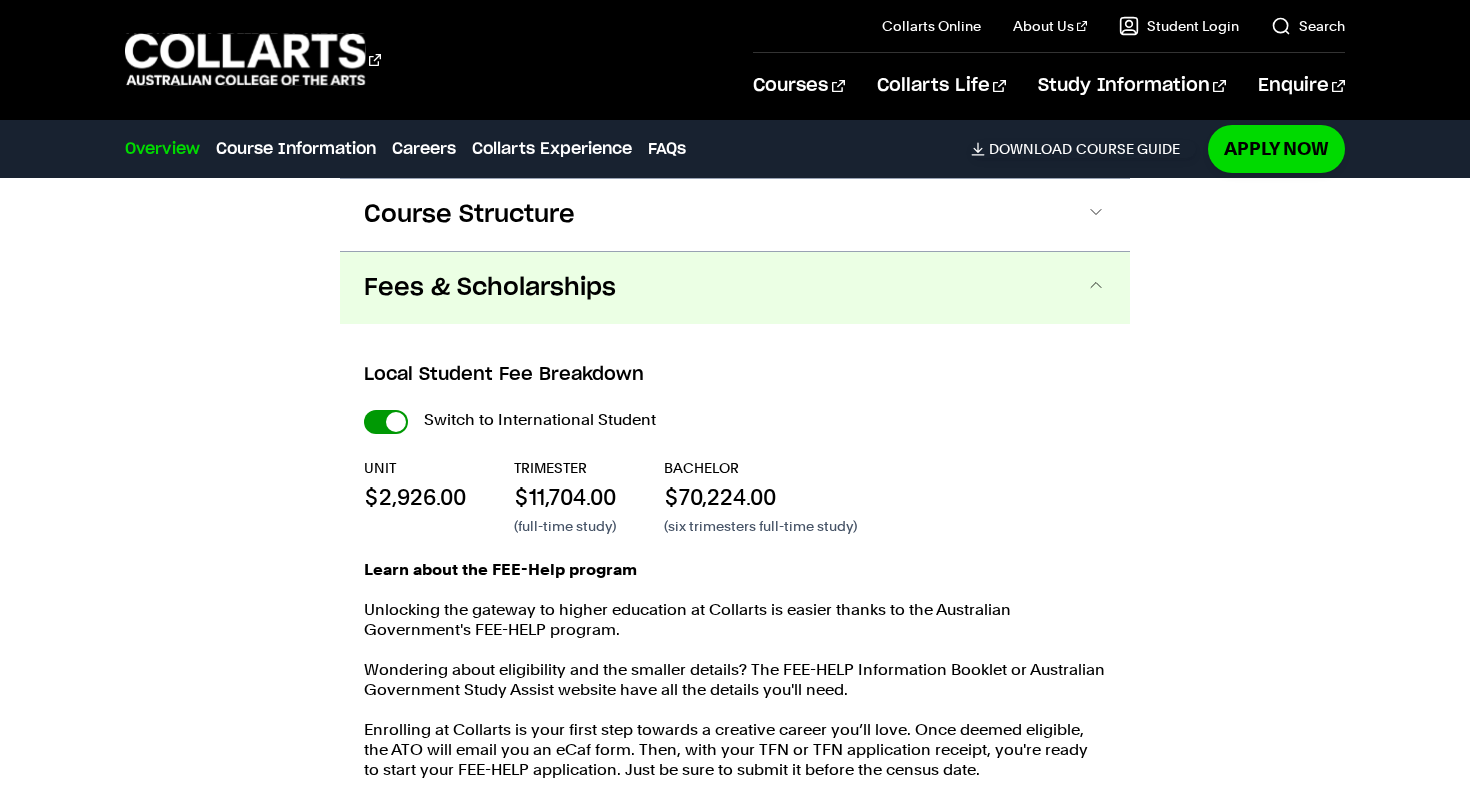 checkbox on "true" 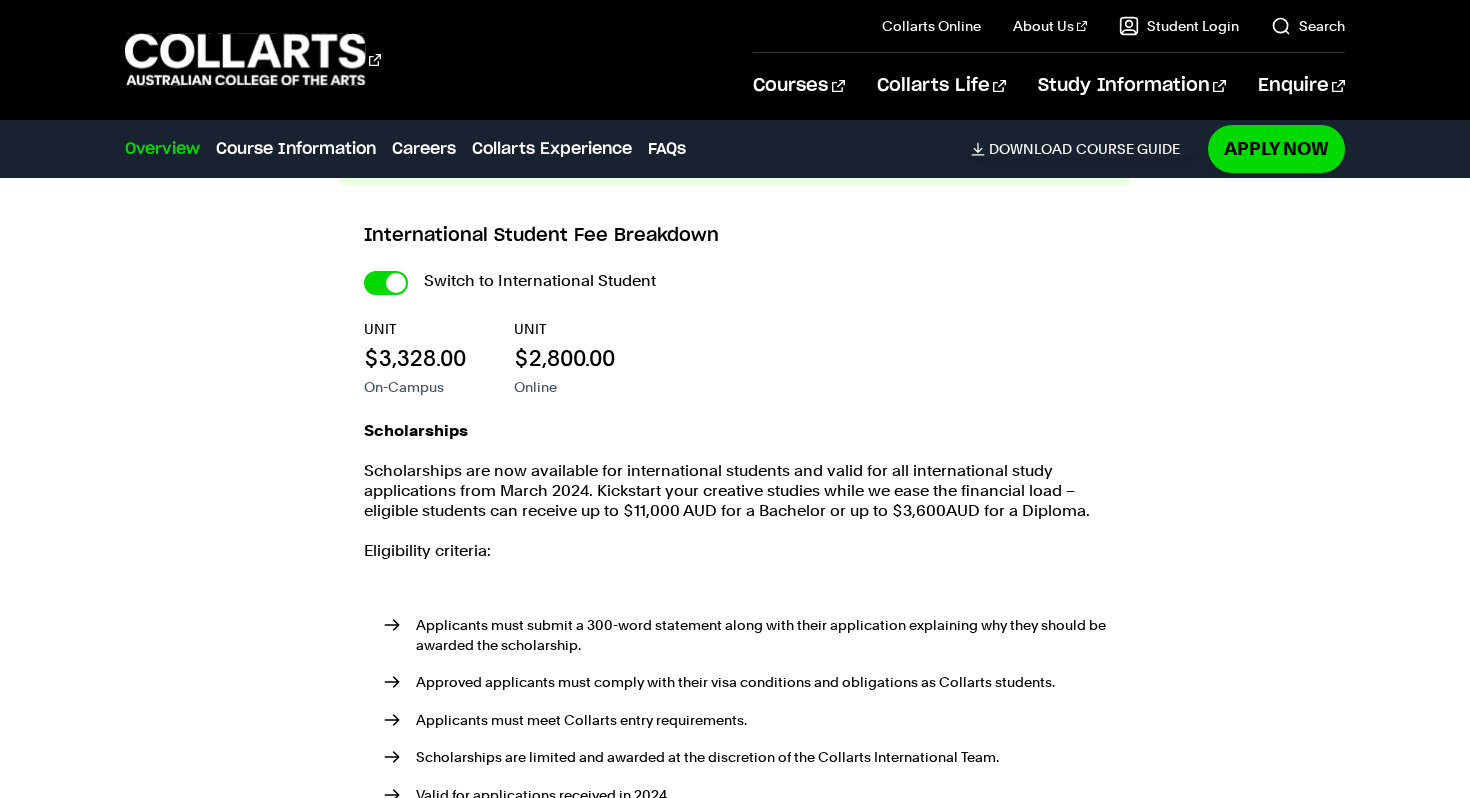 scroll, scrollTop: 2228, scrollLeft: 0, axis: vertical 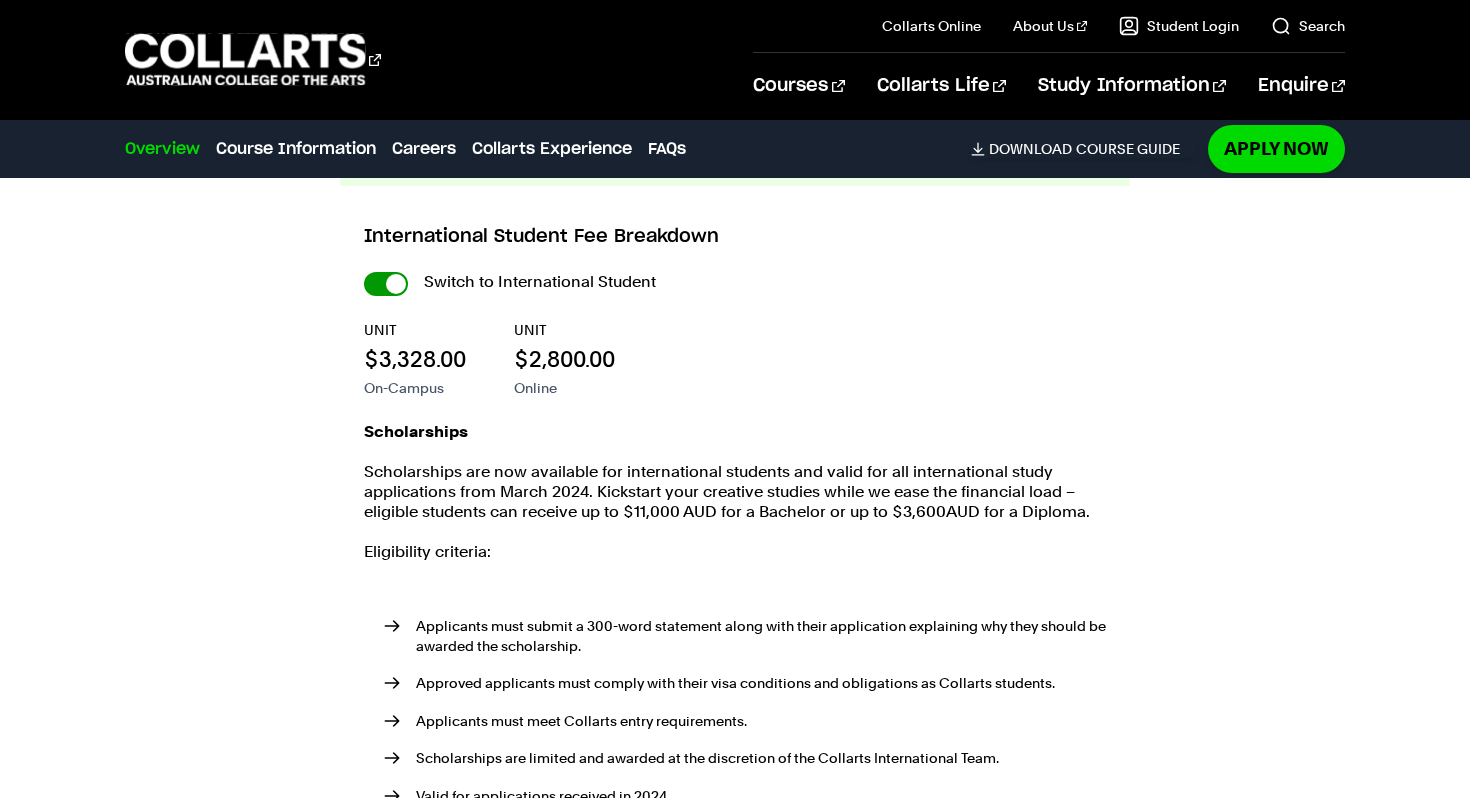 click on "International Student" at bounding box center [0, 0] 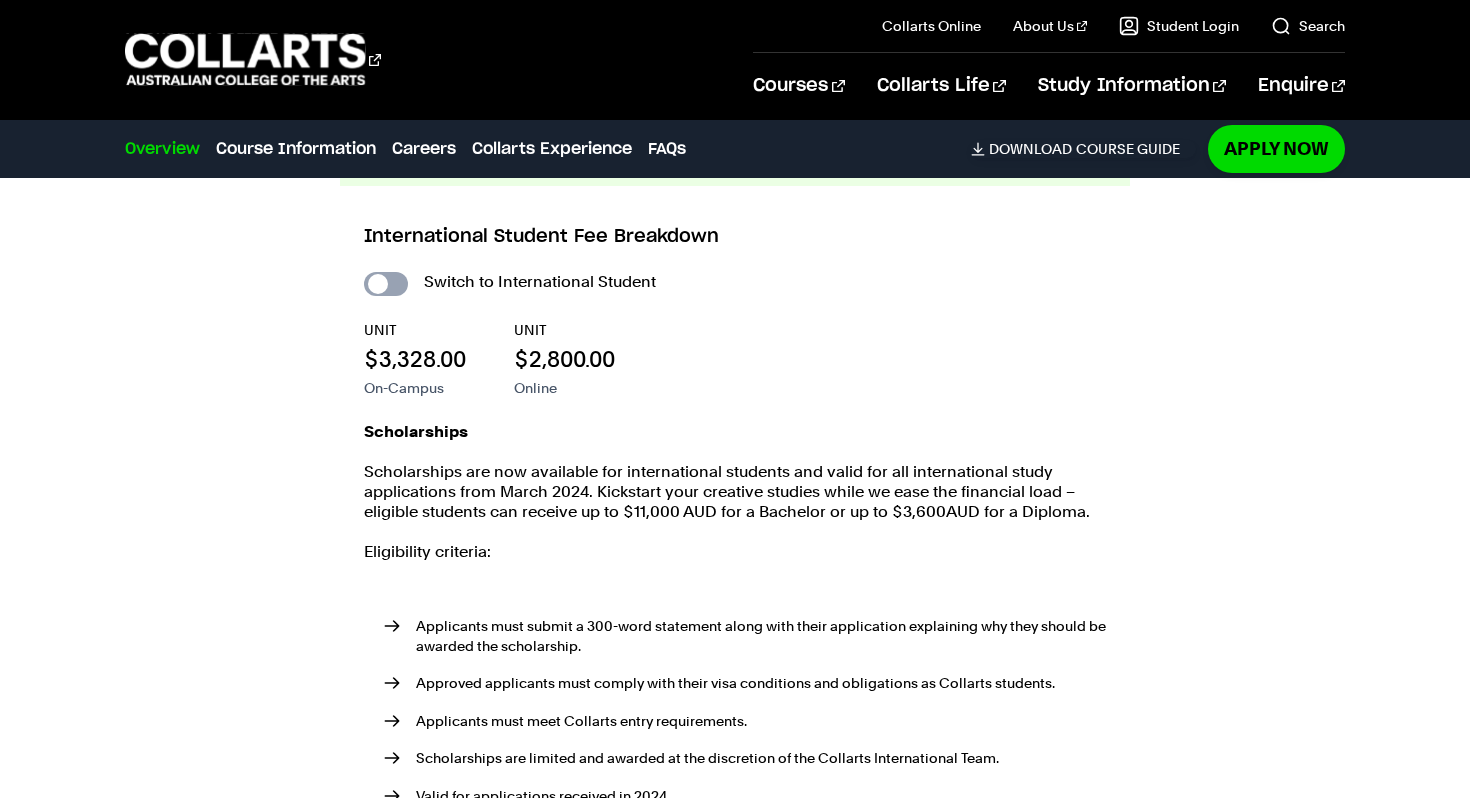 checkbox on "false" 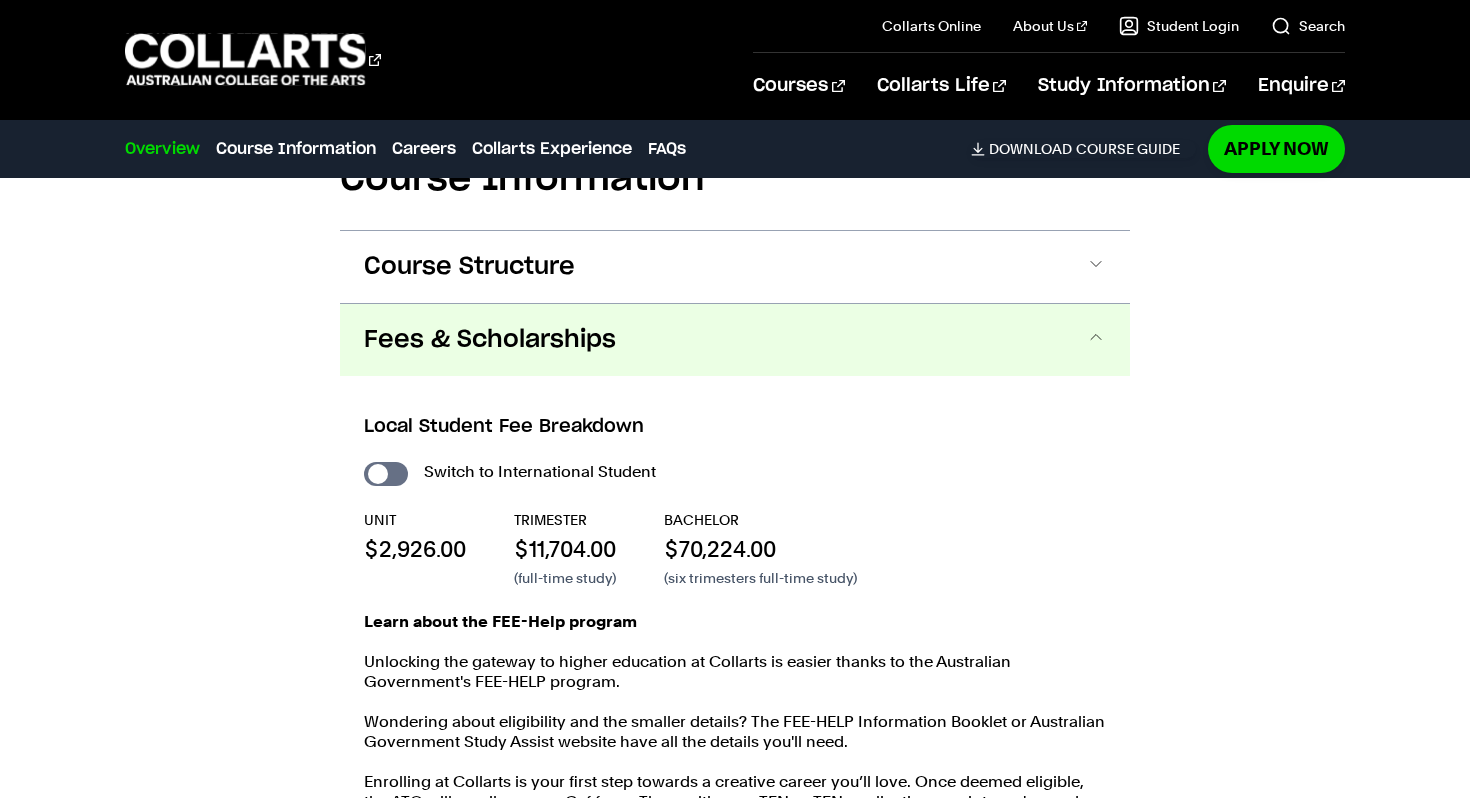 scroll, scrollTop: 2441, scrollLeft: 0, axis: vertical 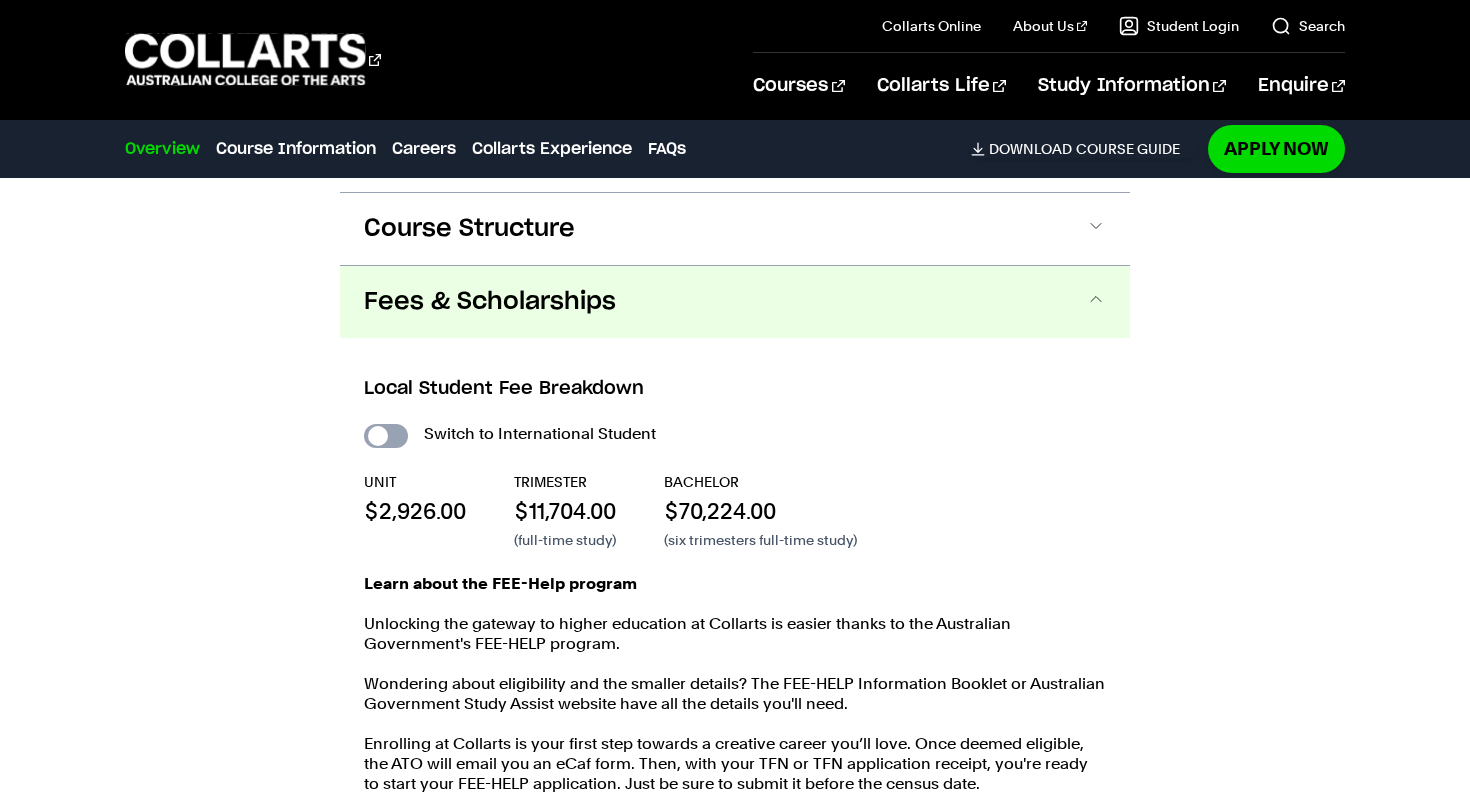 click on "International Student" at bounding box center [0, 0] 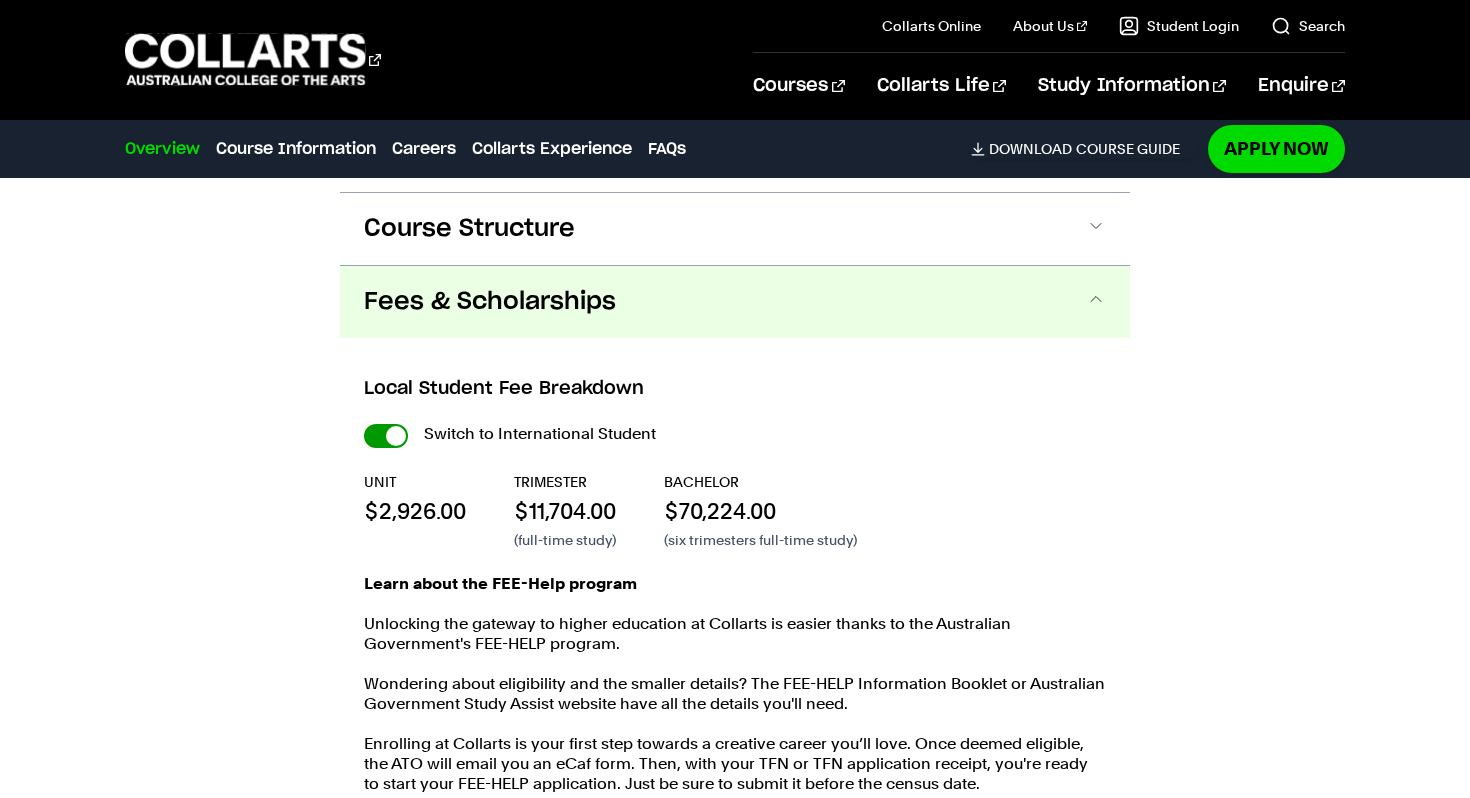 checkbox on "true" 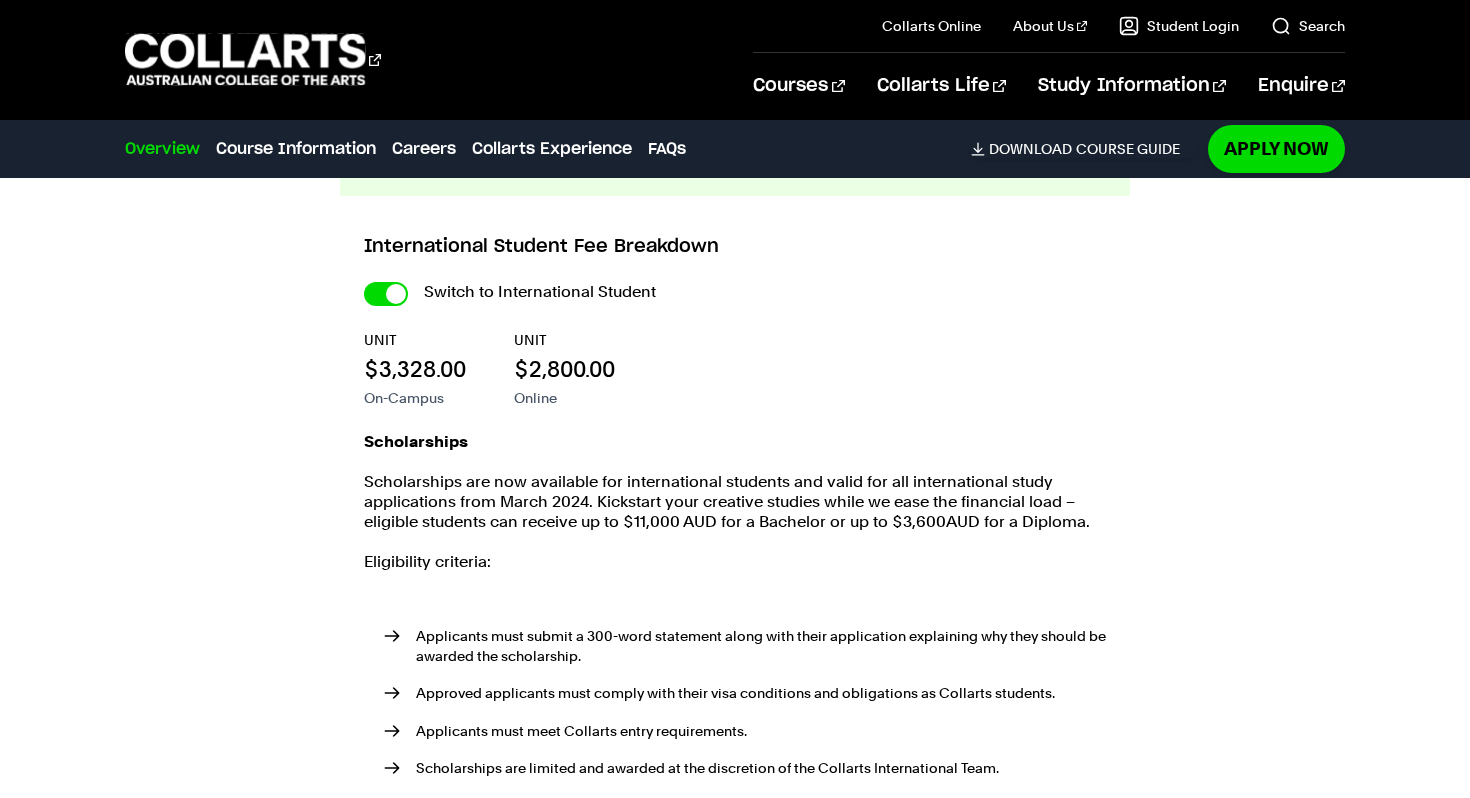 scroll, scrollTop: 2175, scrollLeft: 0, axis: vertical 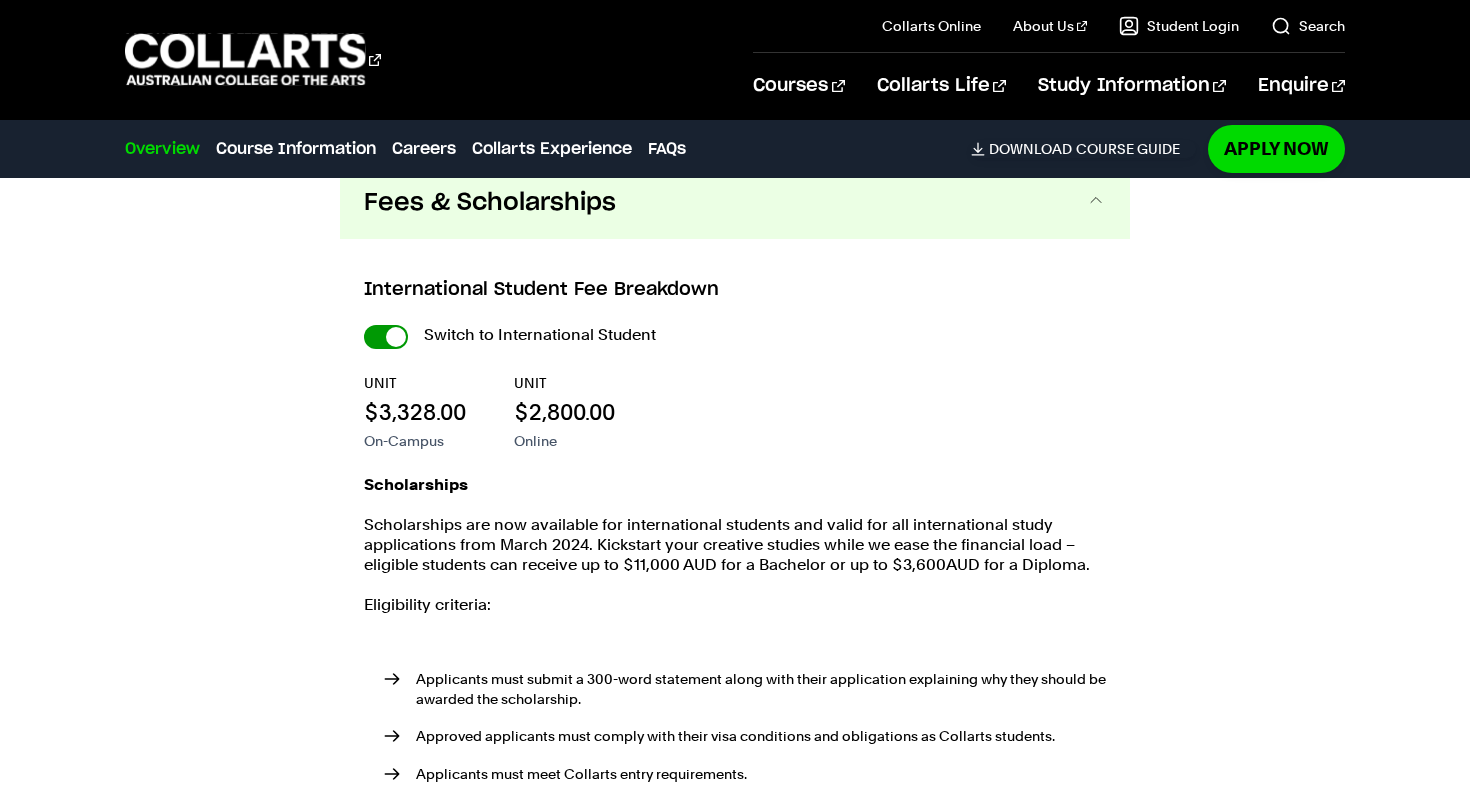 click on "International Student" at bounding box center [0, 0] 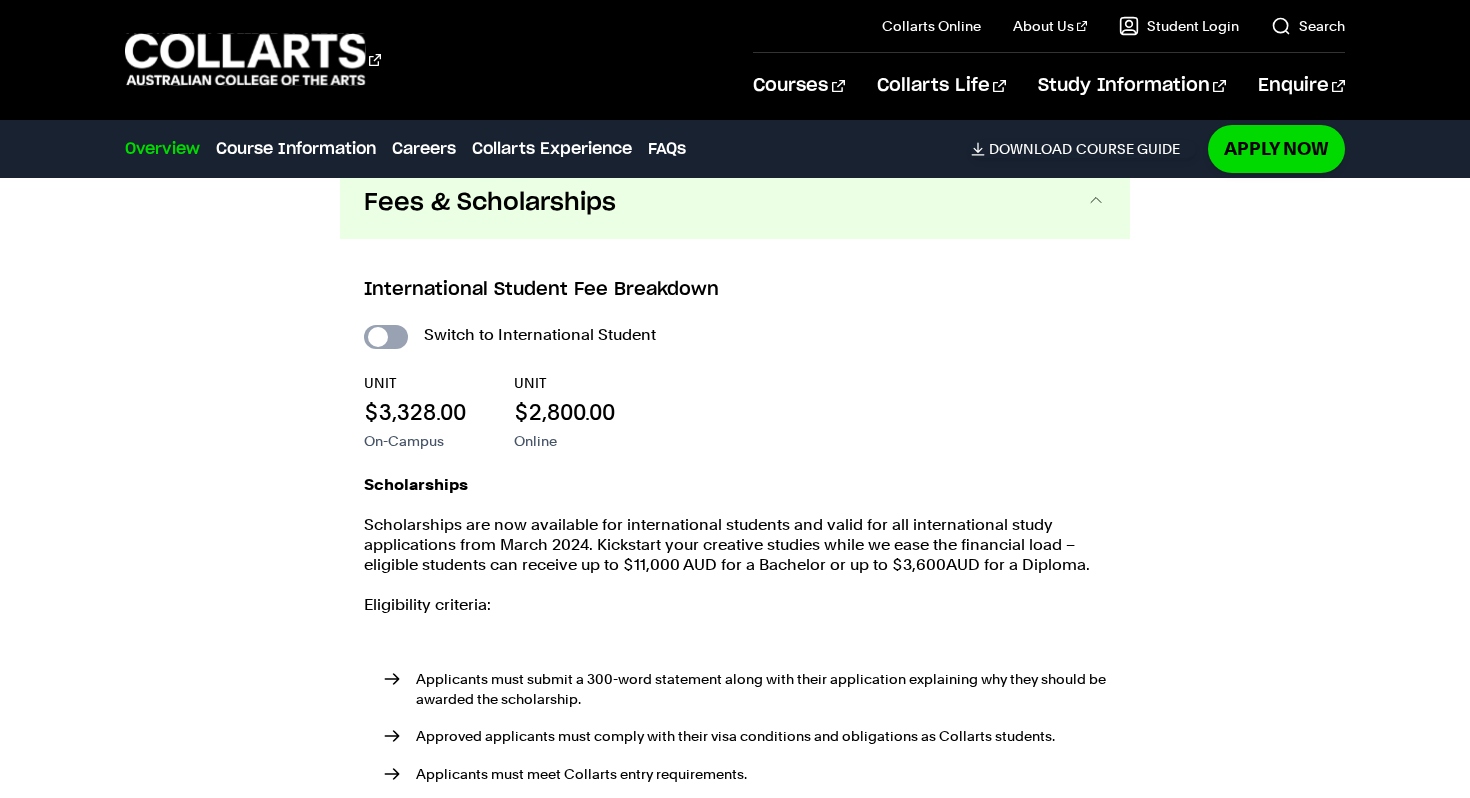 checkbox on "false" 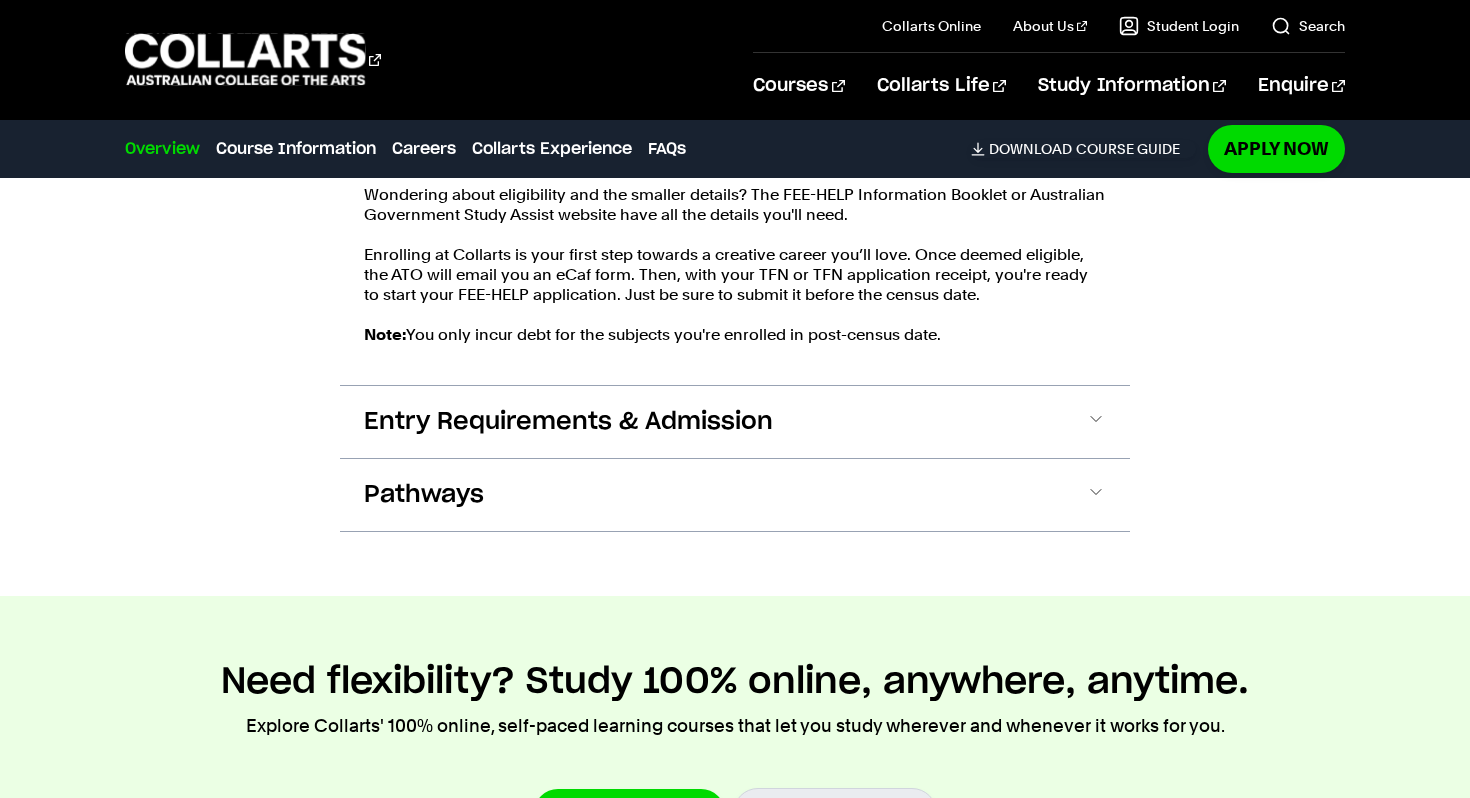 scroll, scrollTop: 2979, scrollLeft: 0, axis: vertical 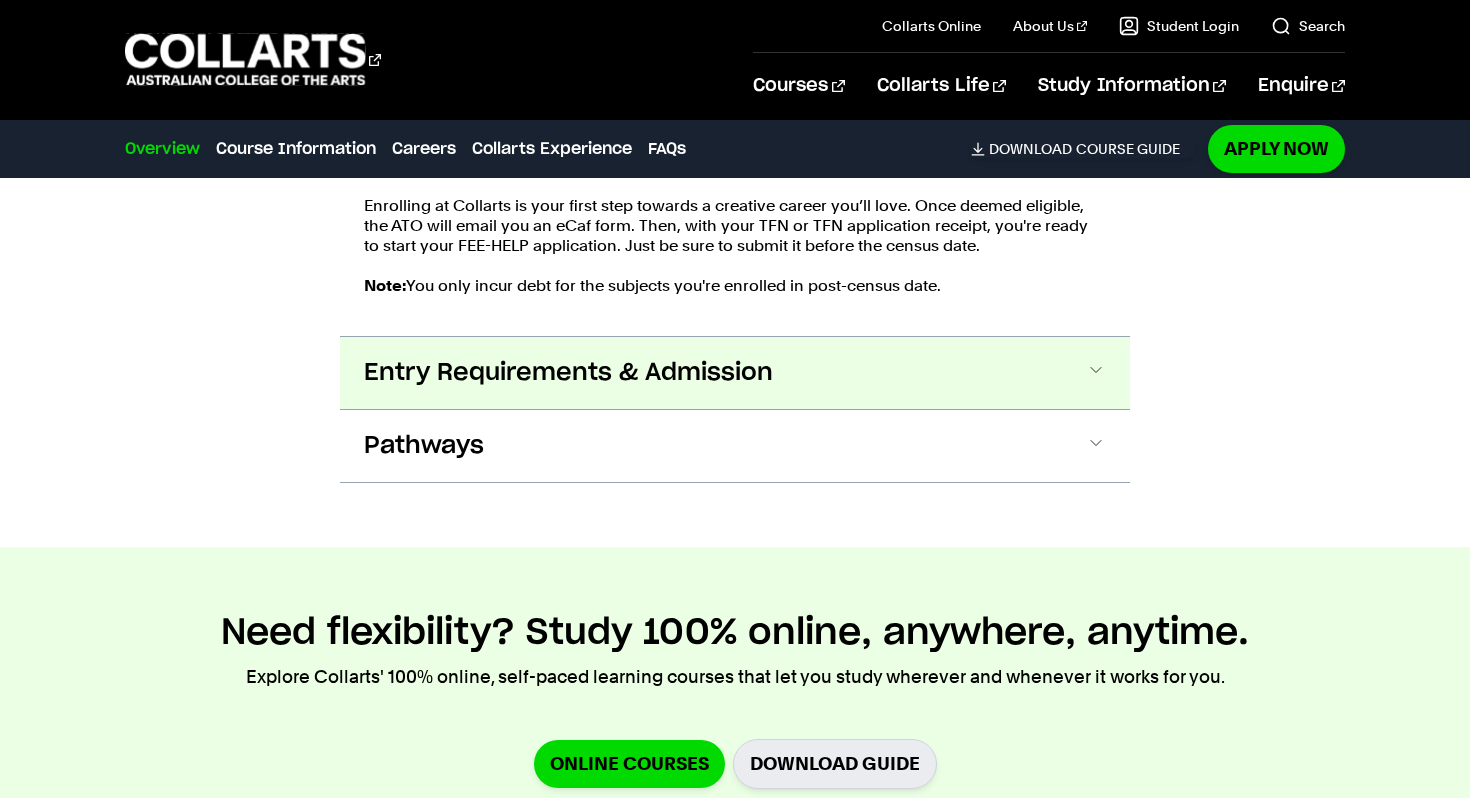 click on "Entry Requirements & Admission" at bounding box center (0, 0) 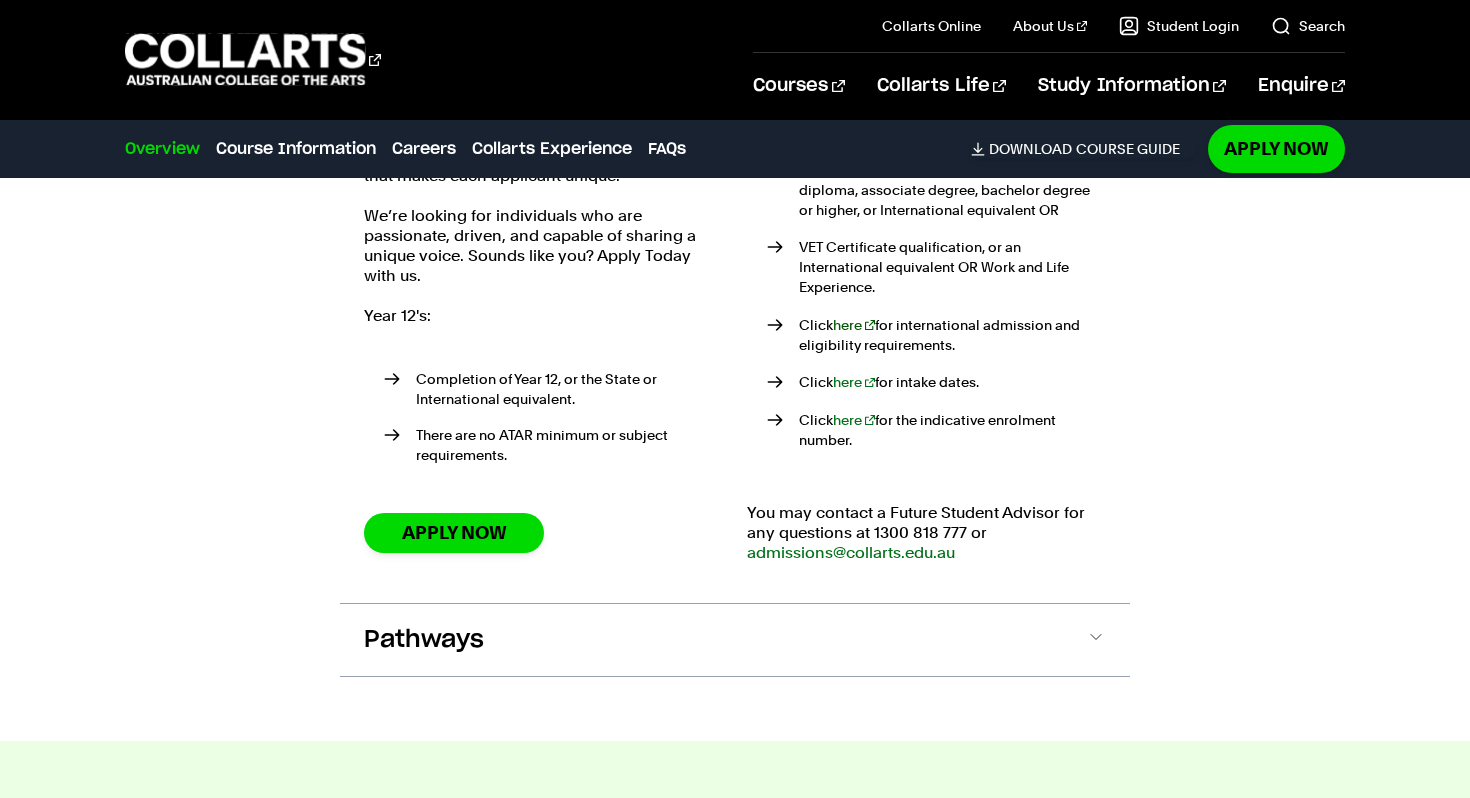 scroll, scrollTop: 3344, scrollLeft: 0, axis: vertical 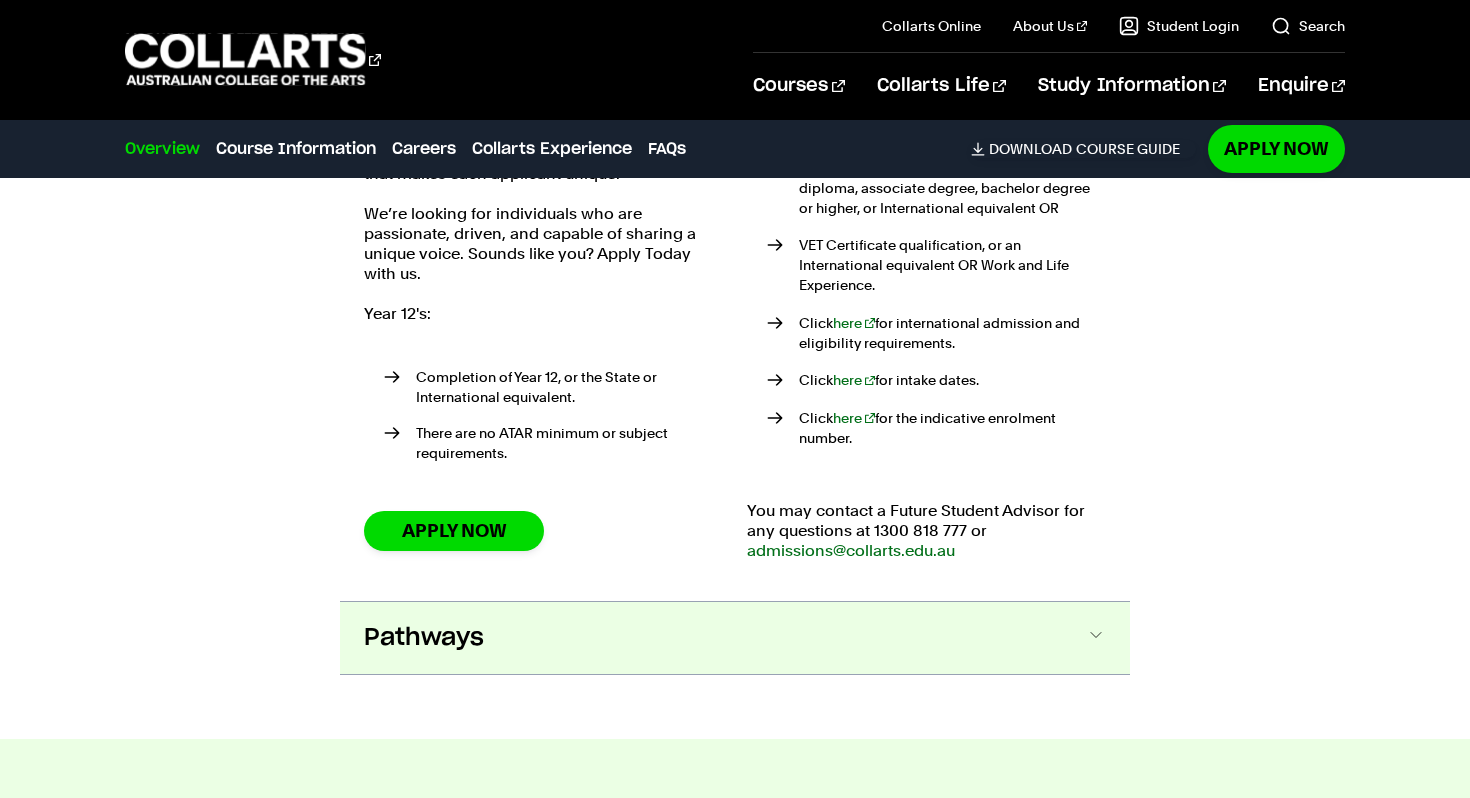 click on "Pathways" at bounding box center [0, 0] 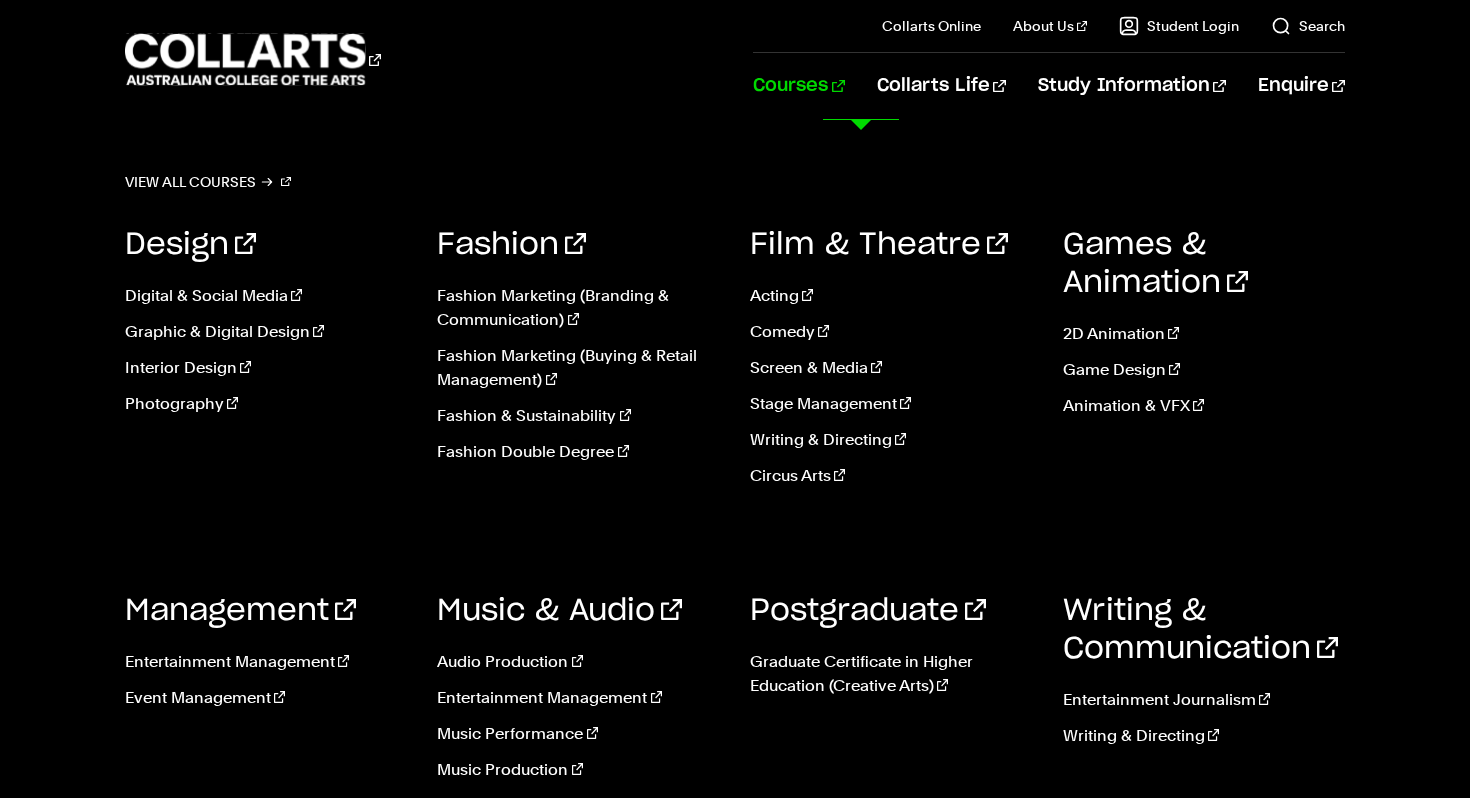 scroll, scrollTop: 927, scrollLeft: 0, axis: vertical 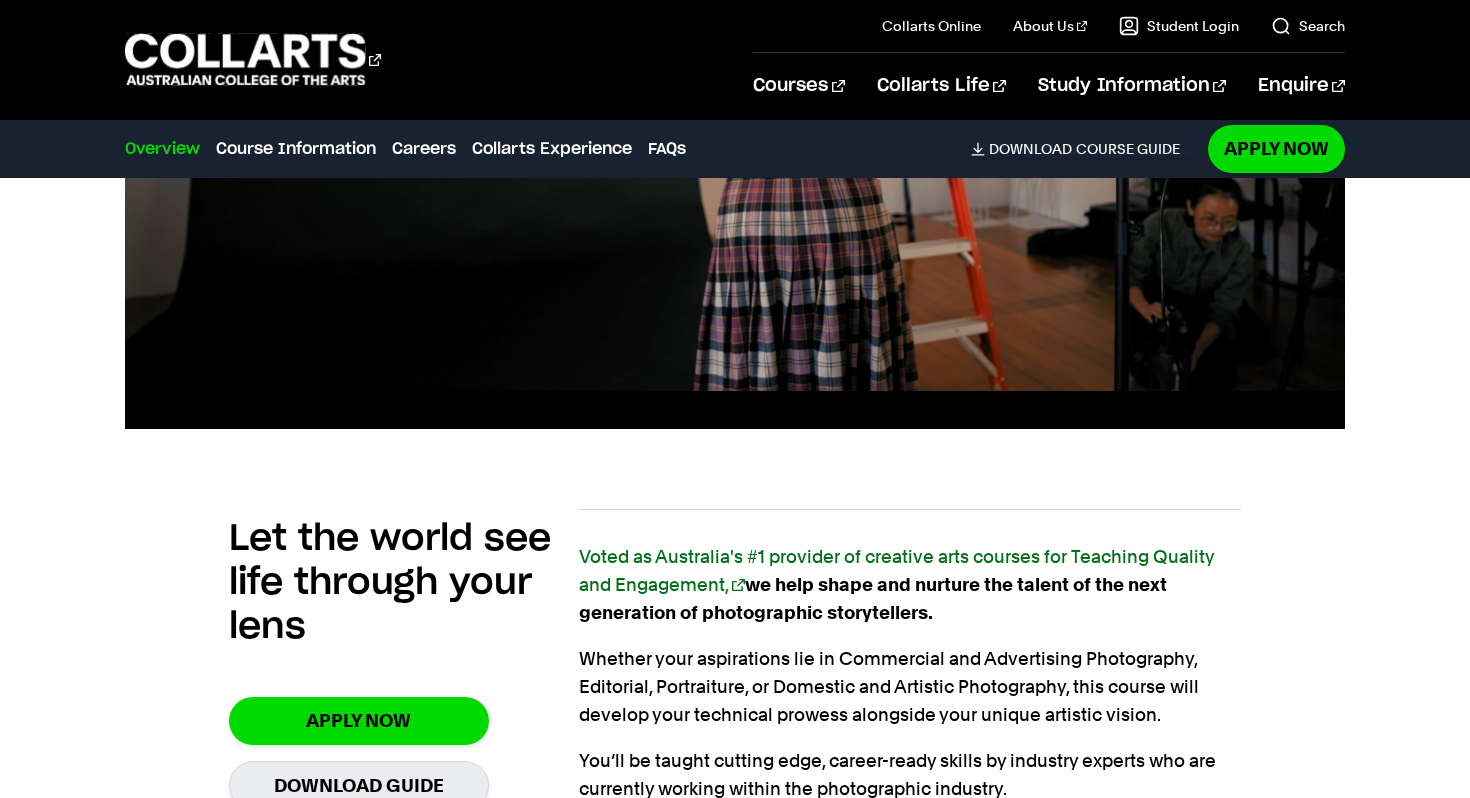 click on "Let the world see life through your lens
Apply Now
Download Guide
Voted as Australia's #1 provider of creative arts courses for Teaching Quality and Engagement,  we help shape and nurture the talent of the next generation of photographic storytellers.
Whether your aspirations lie in Commercial and Advertising Photography, Editorial, Portraiture, or Domestic and Artistic Photography, this course will develop your technical prowess alongside your unique artistic vision.
You’ll be taught cutting edge, career-ready skills by industry experts who are currently working within the photographic industry.
And we'll make sure you graduate job ready:  82% of our graduates land jobs shortly after course completion." at bounding box center (735, 805) 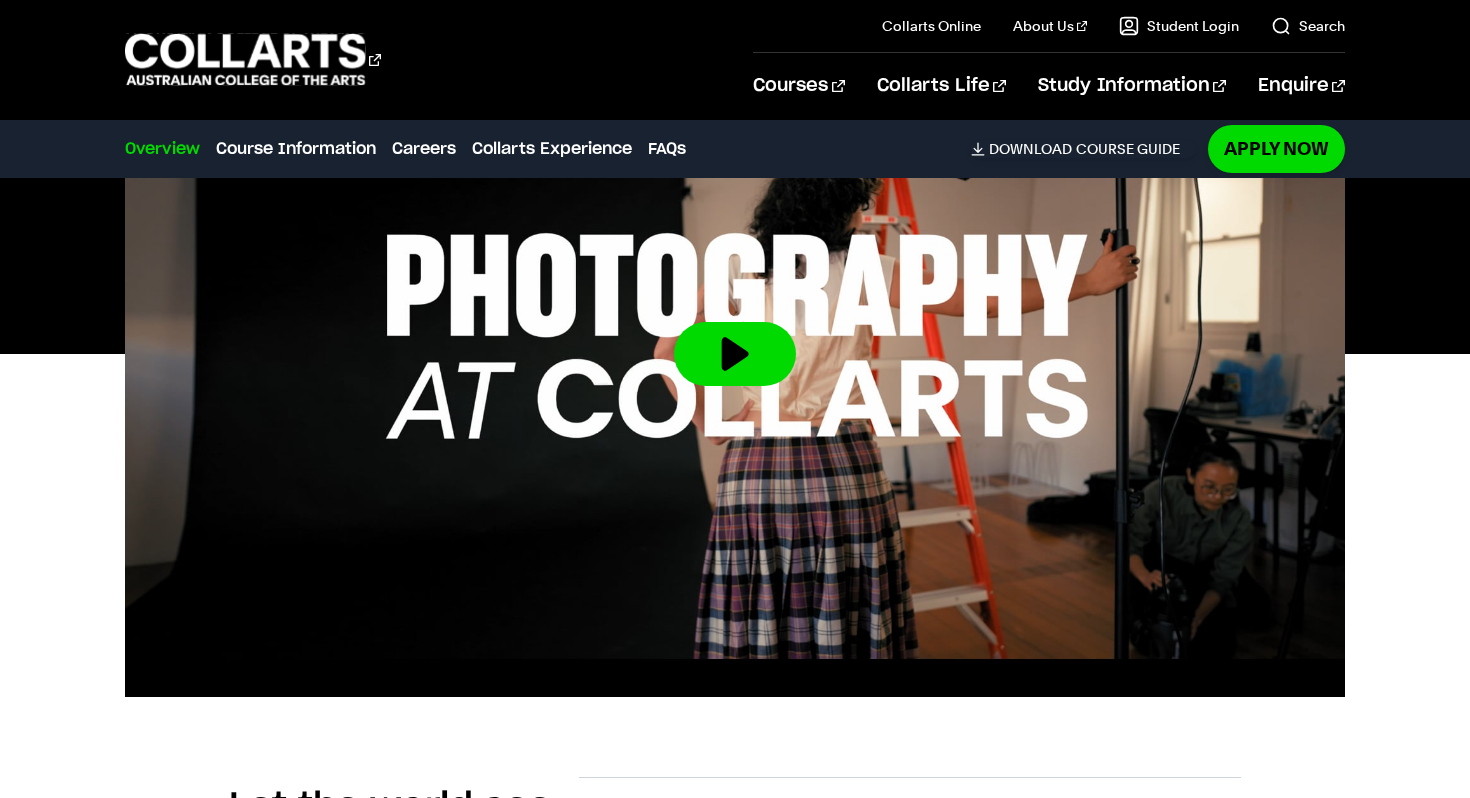 scroll, scrollTop: 658, scrollLeft: 0, axis: vertical 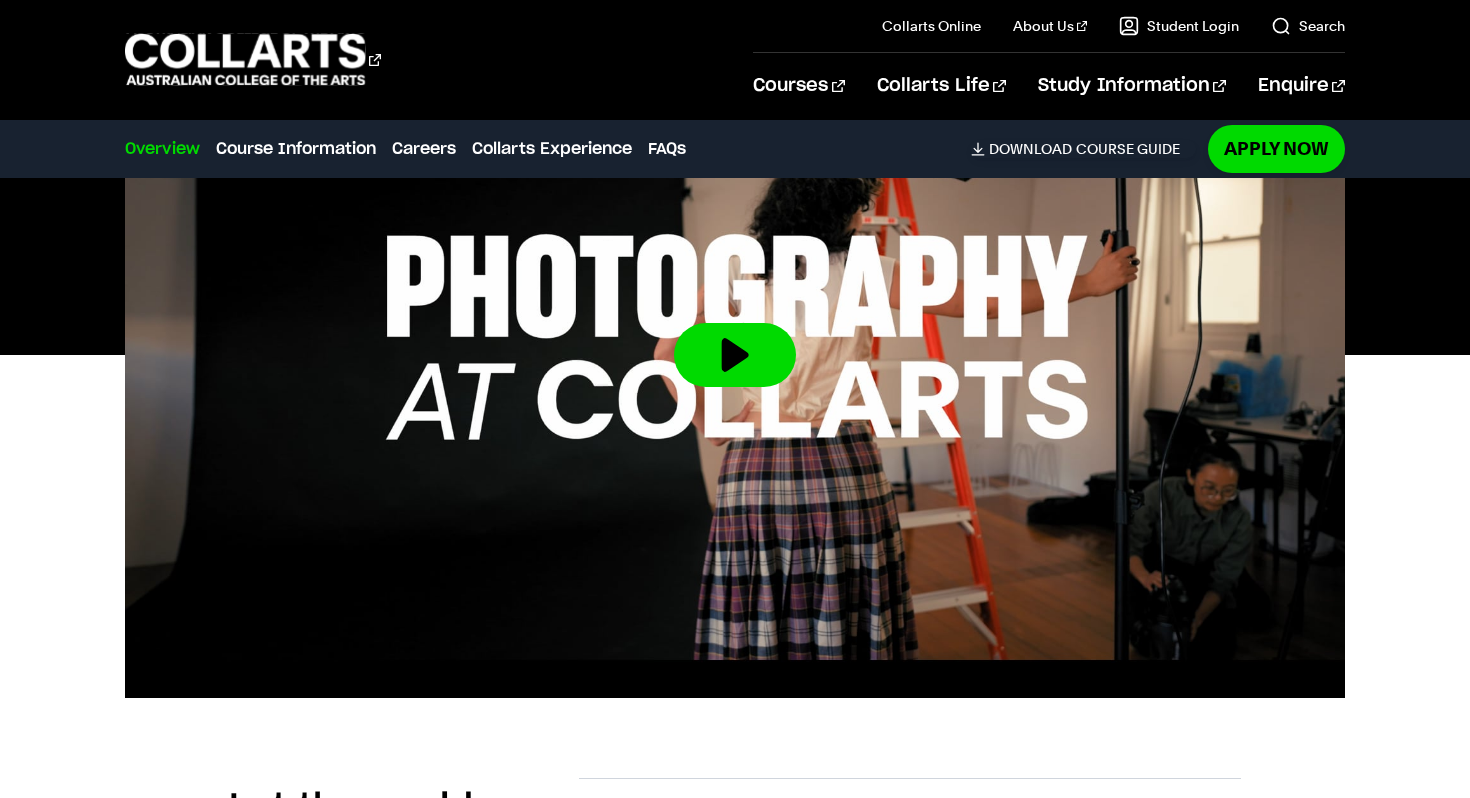 click at bounding box center (735, 355) 